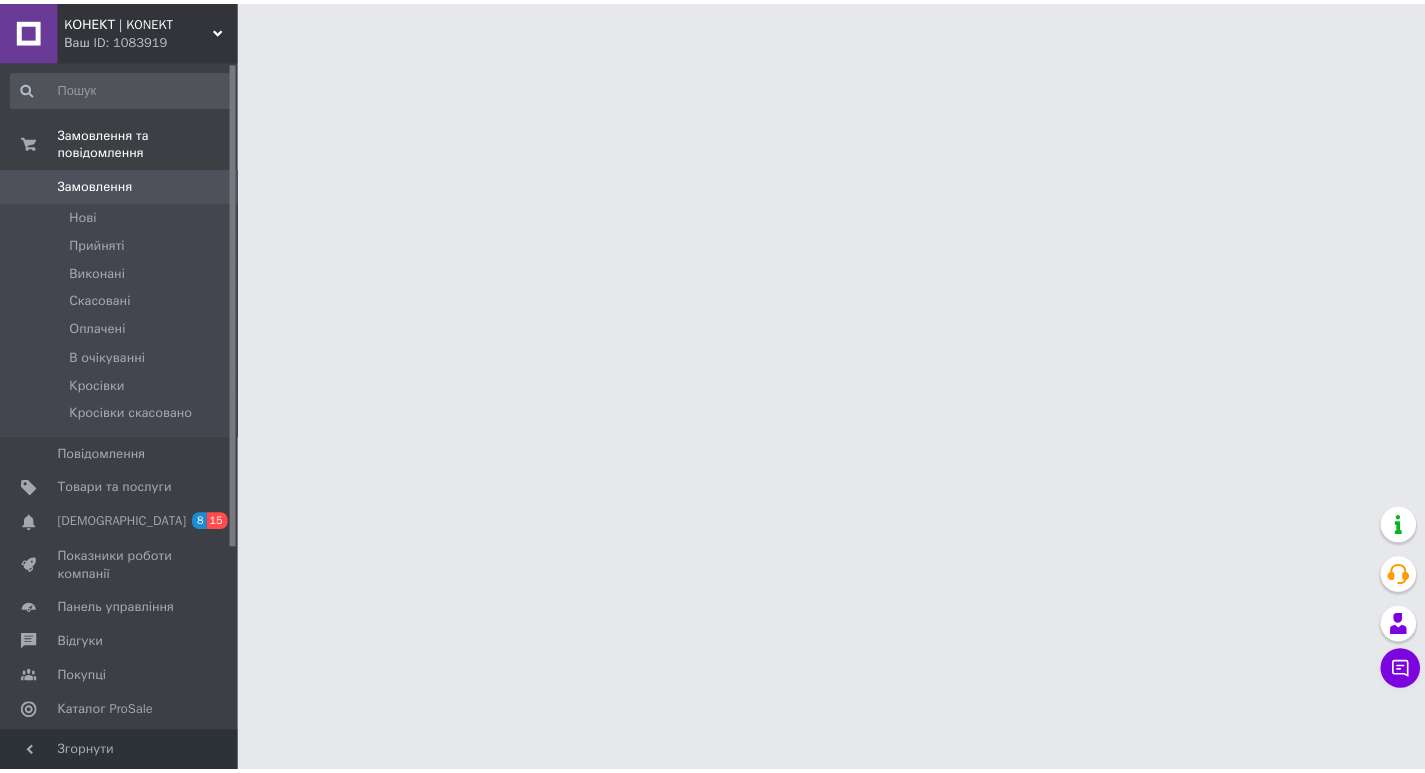 scroll, scrollTop: 0, scrollLeft: 0, axis: both 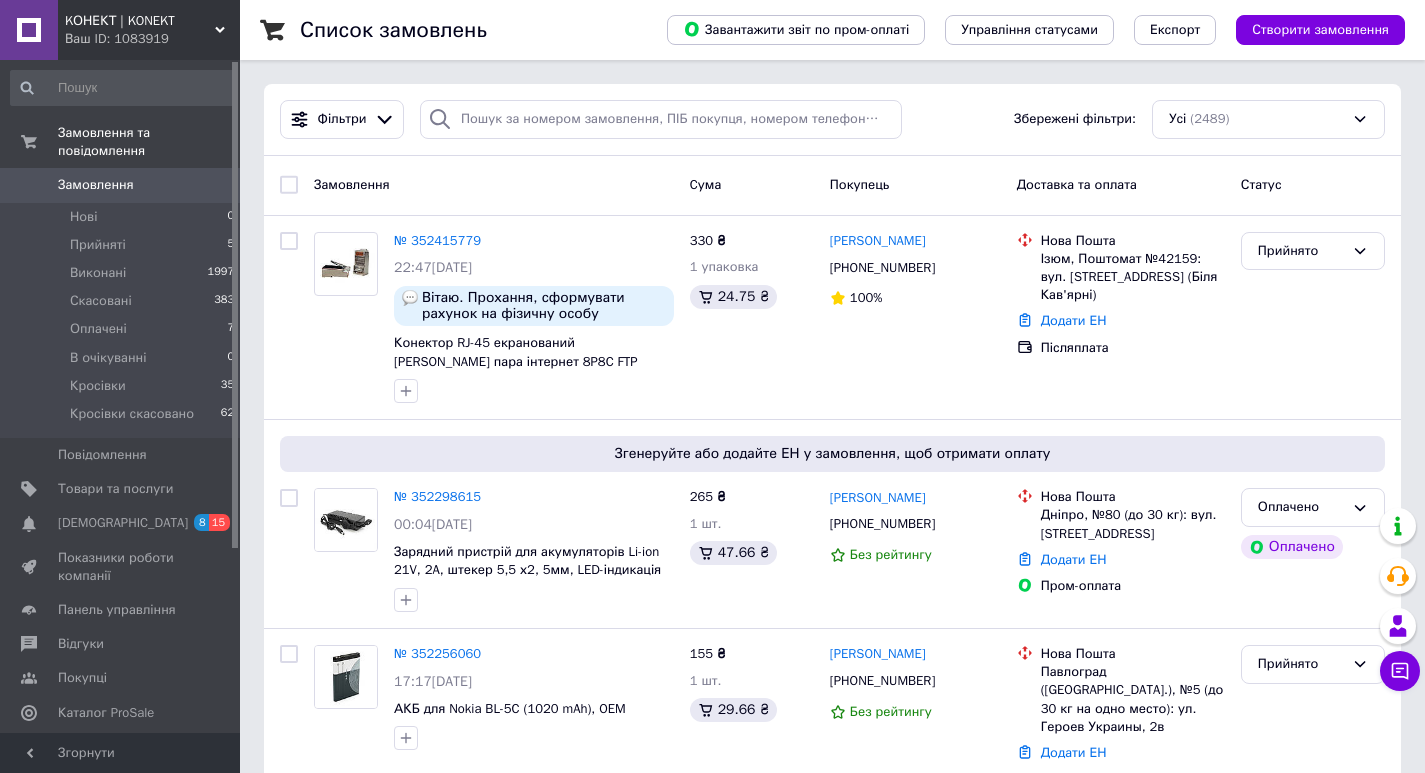 click on "Ваш ID: 1083919" at bounding box center (152, 39) 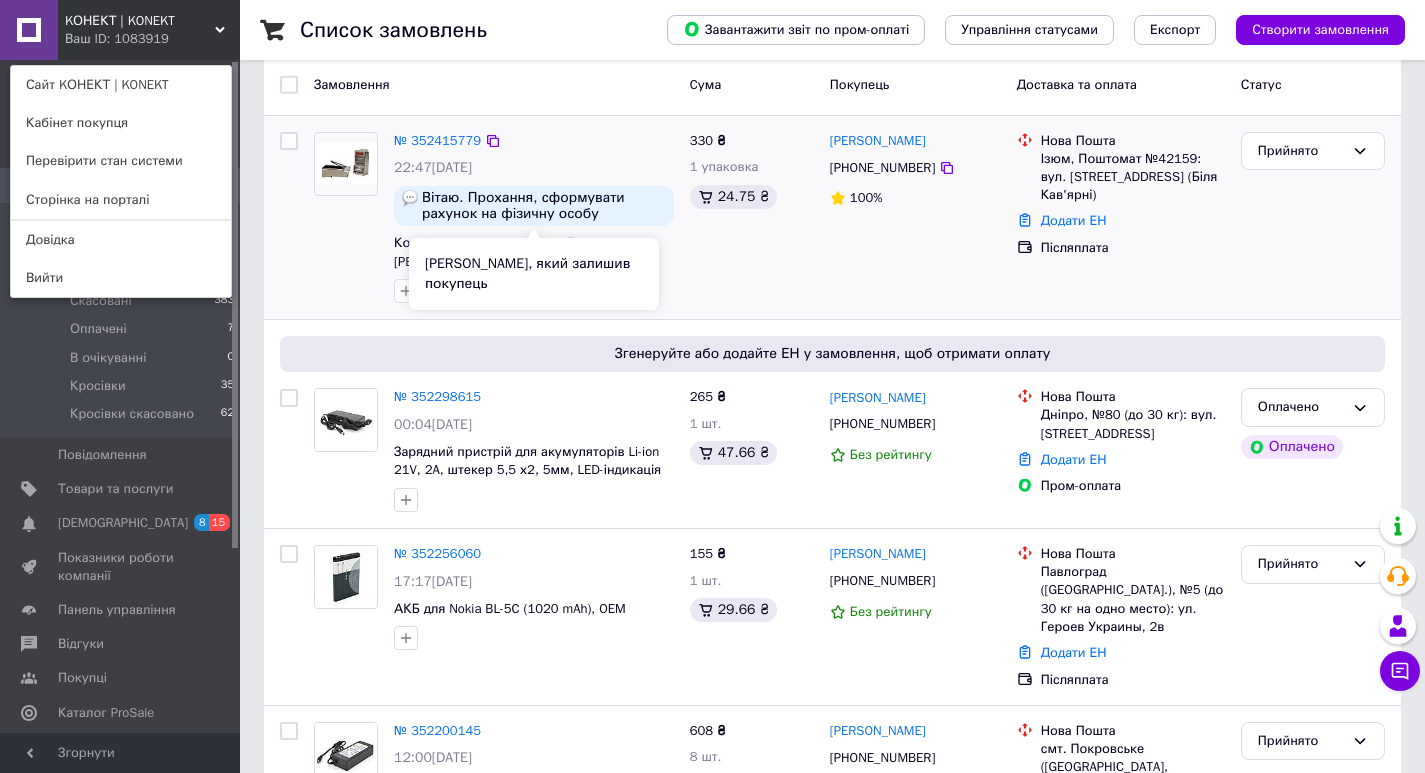 scroll, scrollTop: 0, scrollLeft: 0, axis: both 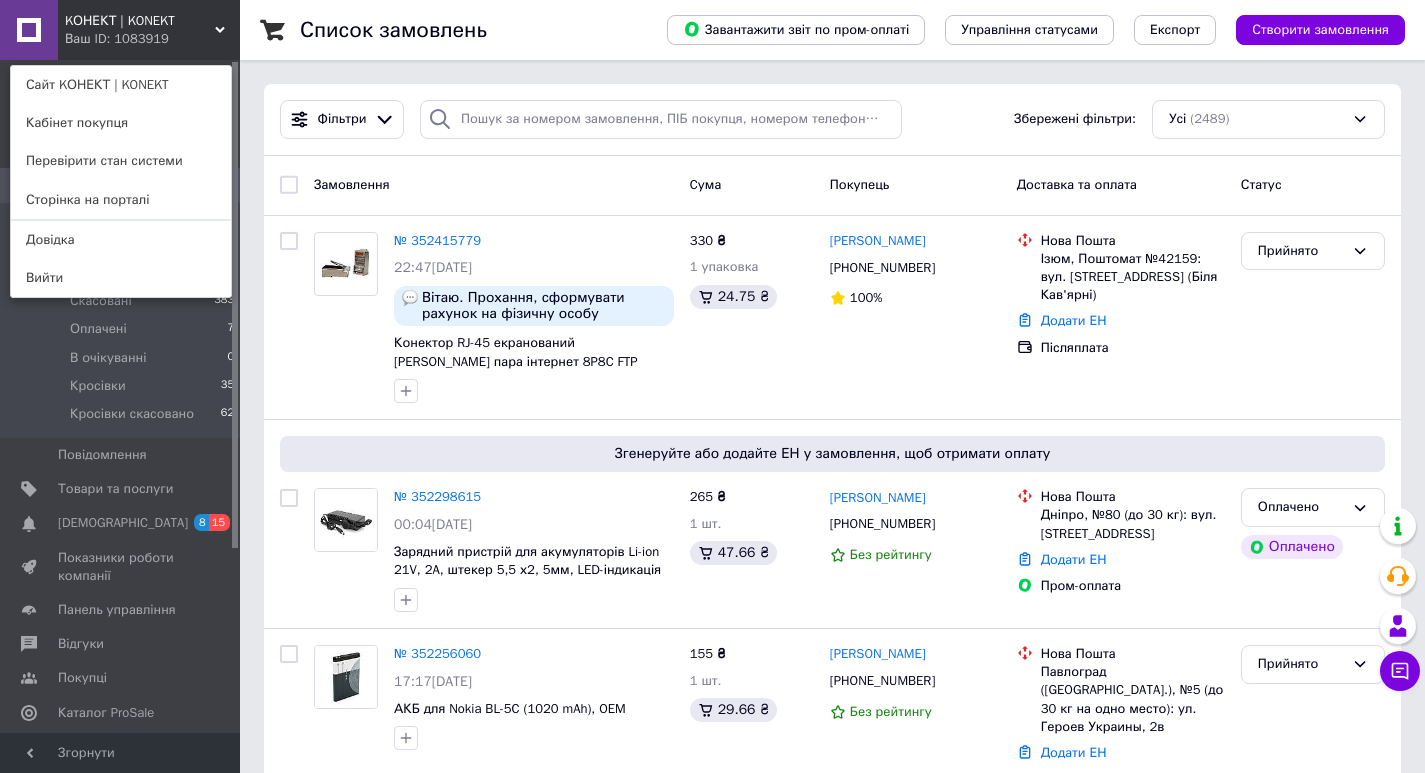 click on "Список замовлень" at bounding box center [463, 30] 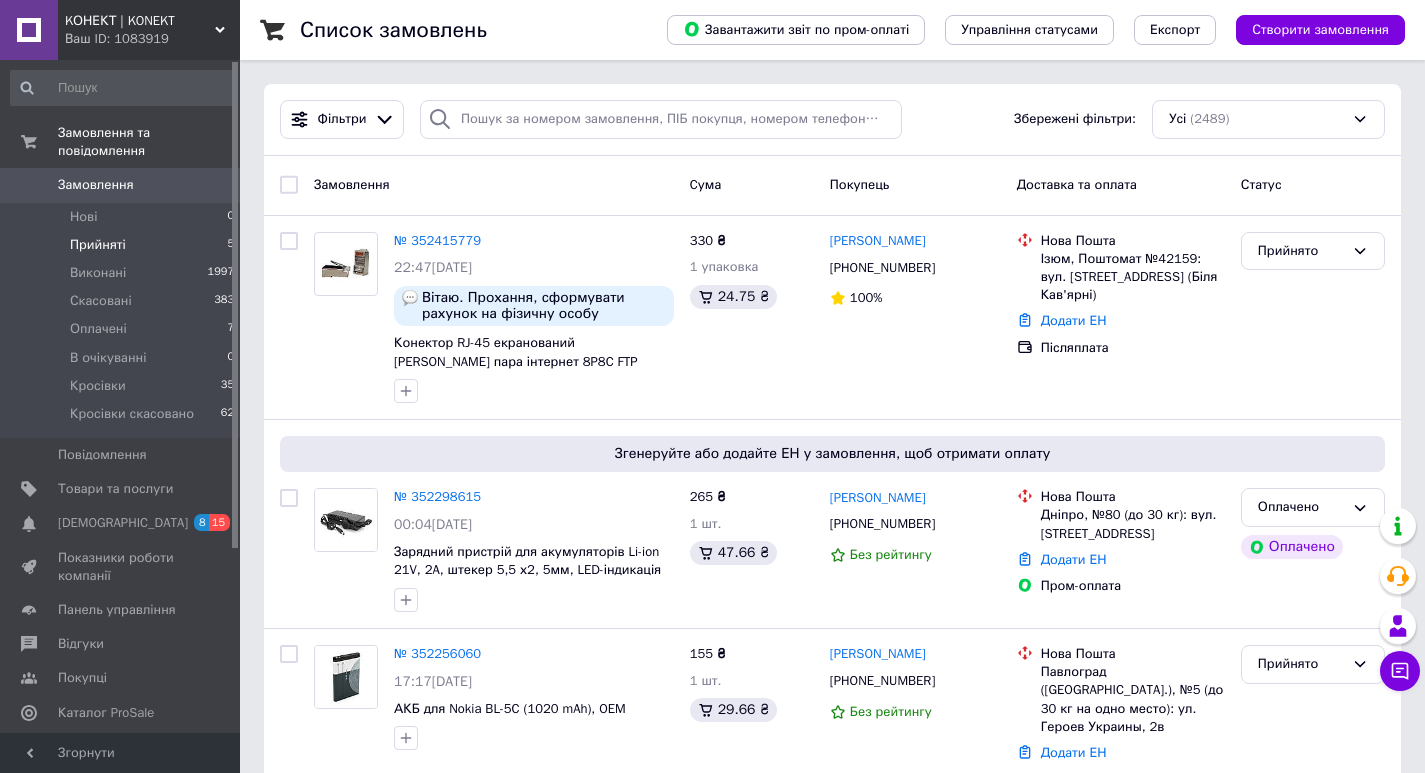 click on "Прийняті" at bounding box center [98, 245] 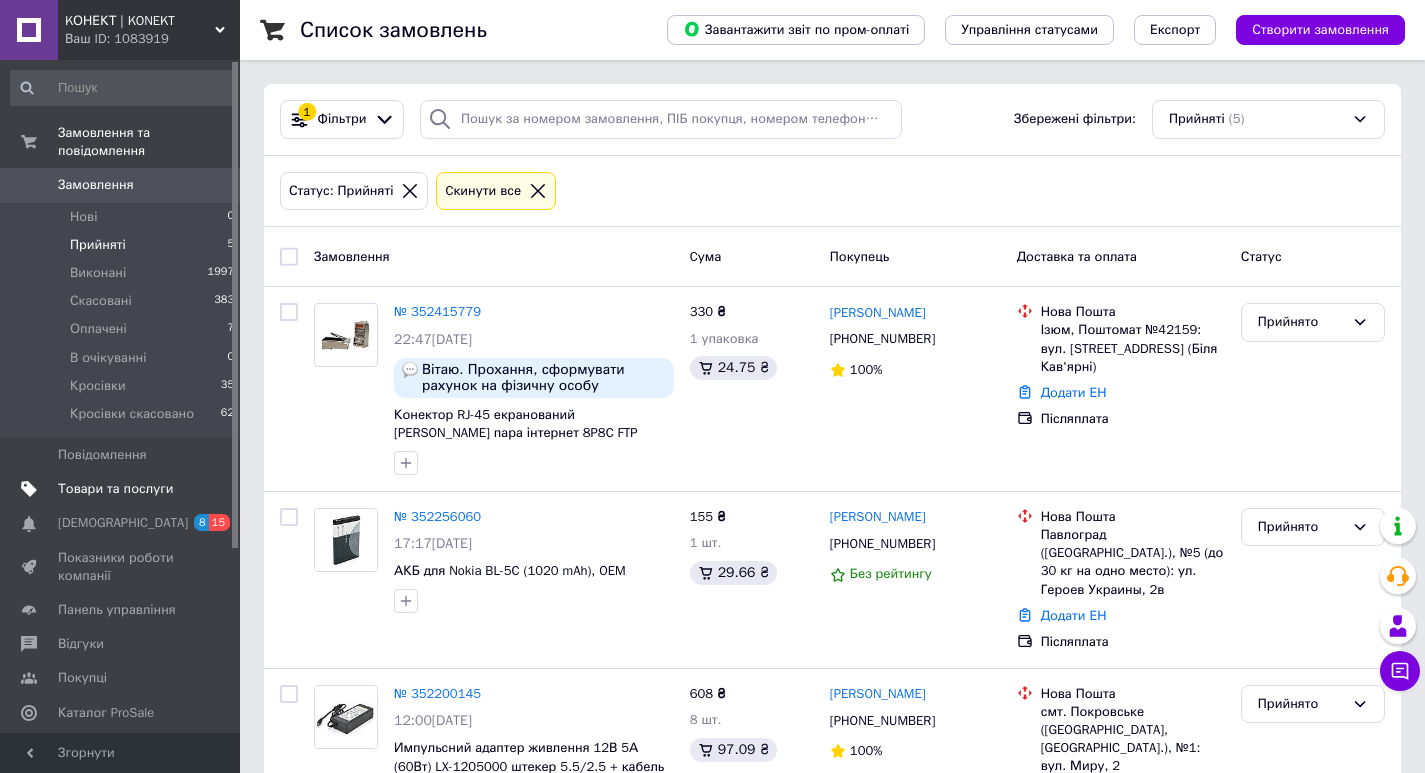 click on "Товари та послуги" at bounding box center (115, 489) 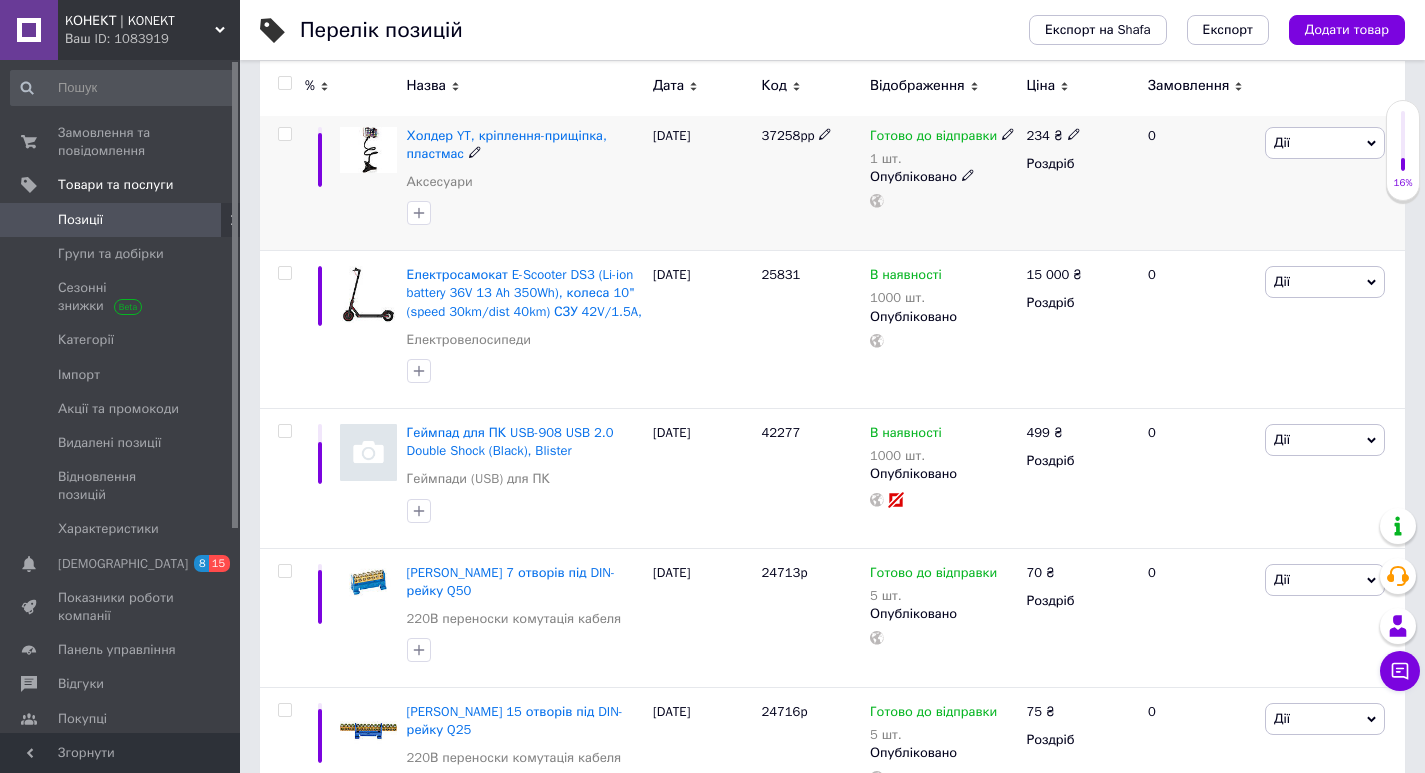 scroll, scrollTop: 500, scrollLeft: 0, axis: vertical 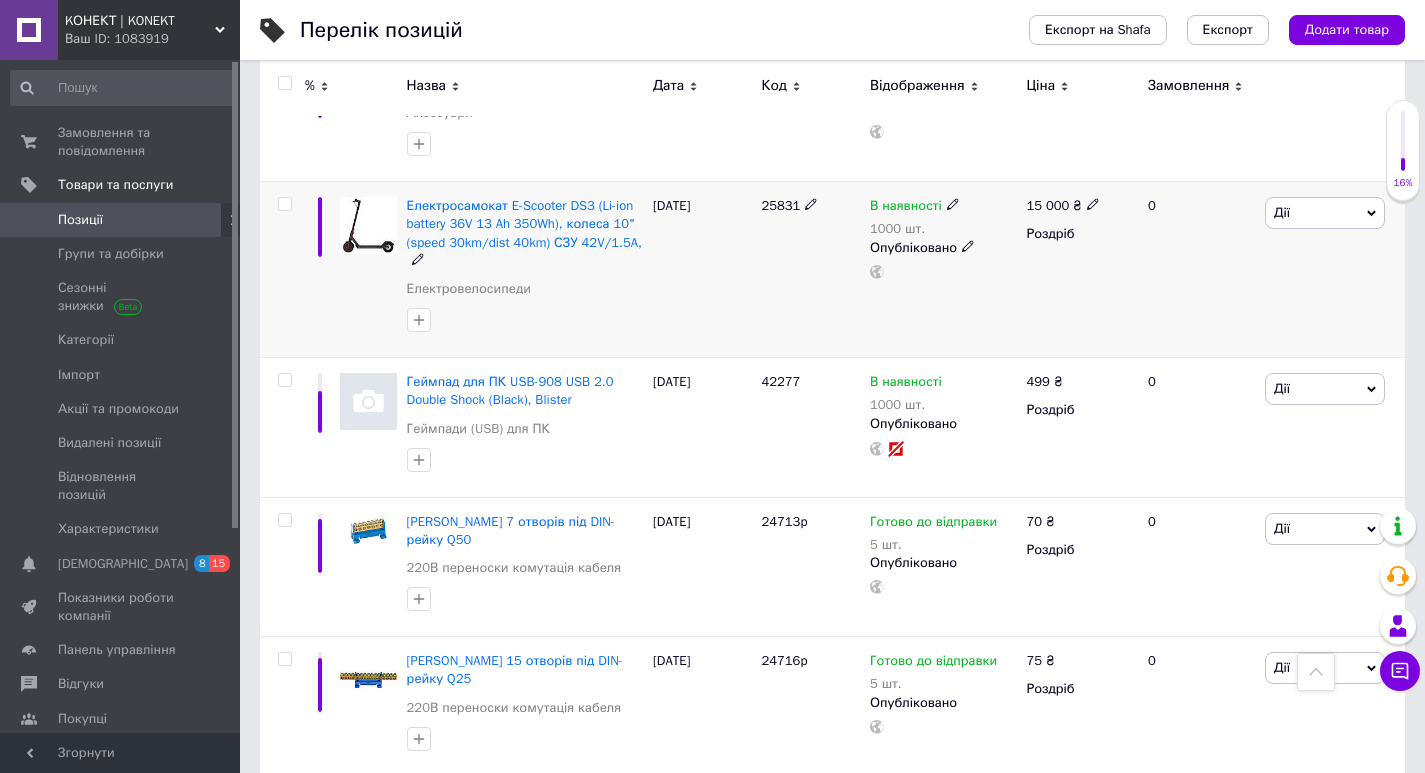 click at bounding box center (284, 204) 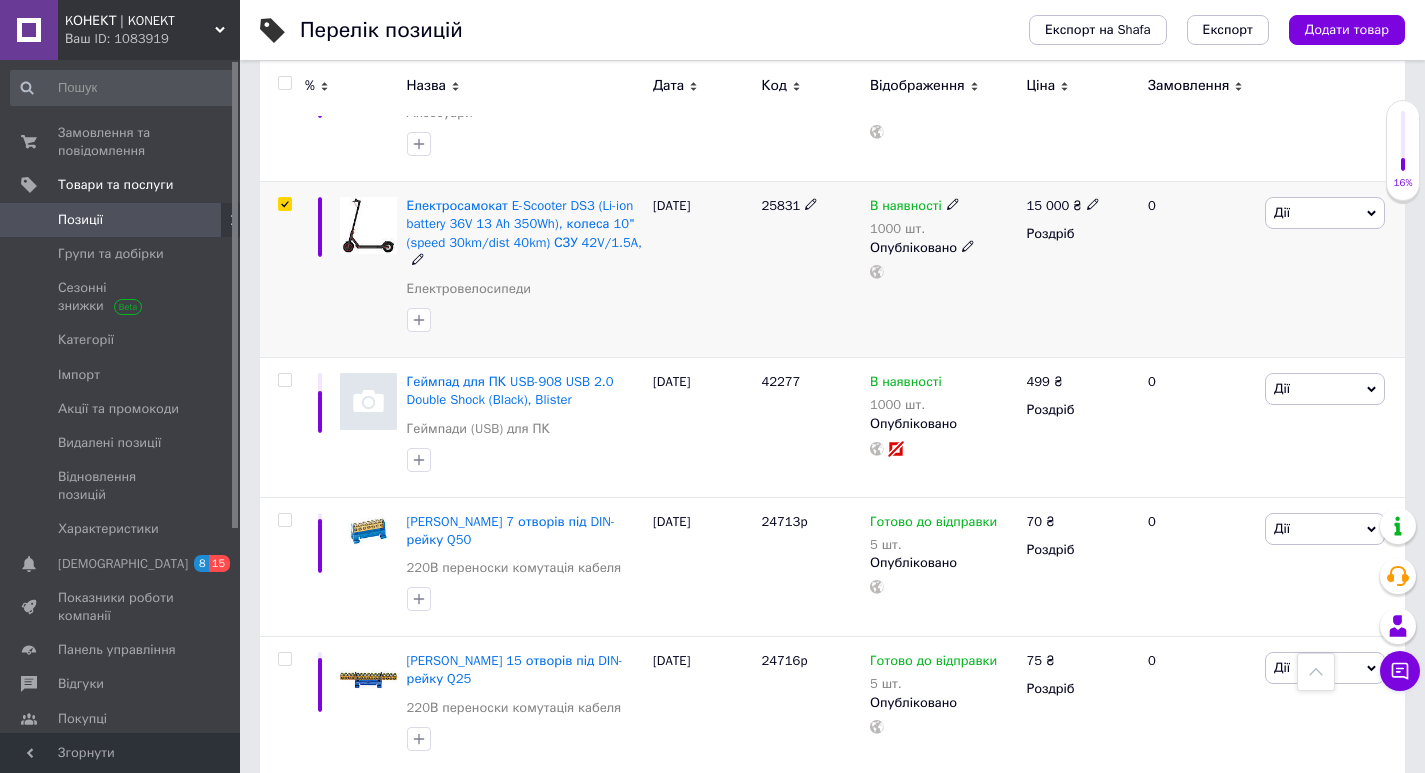 checkbox on "true" 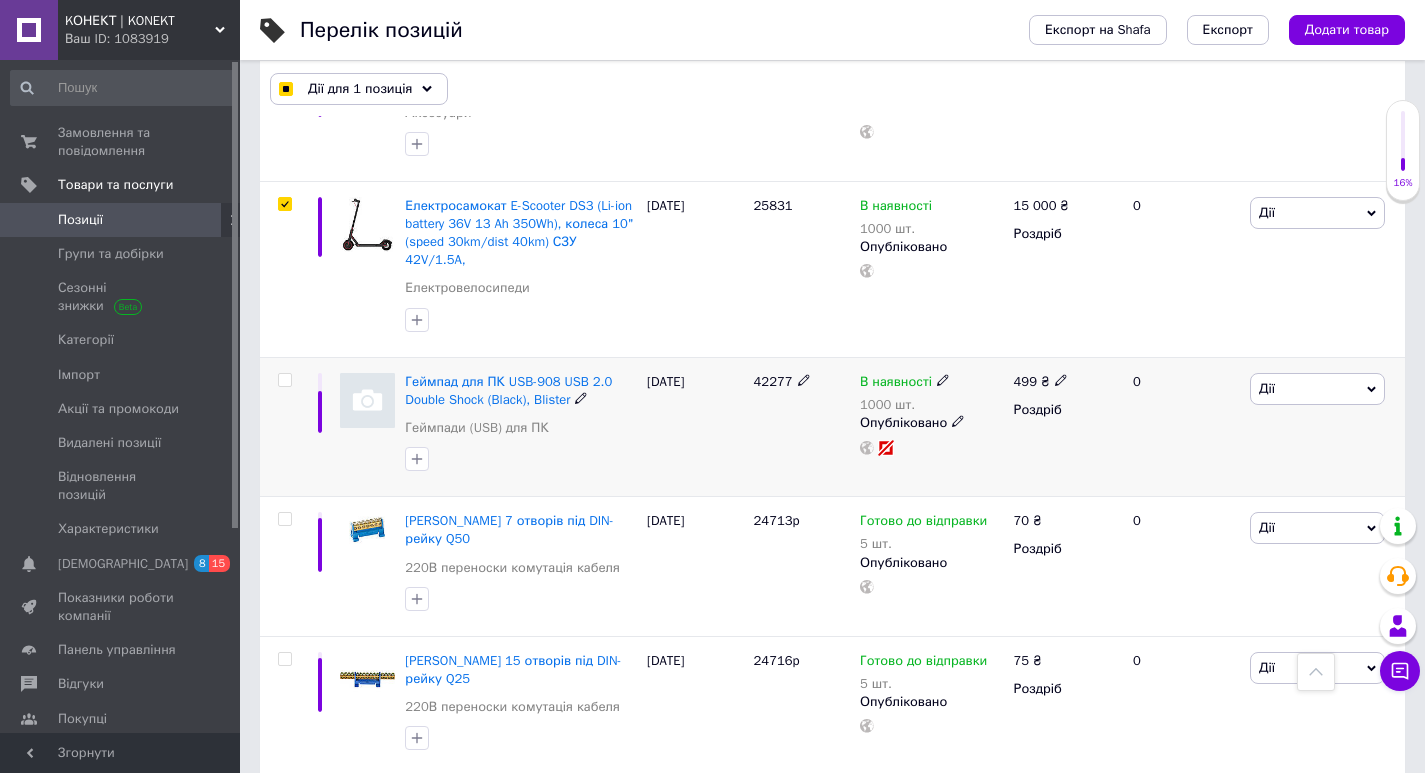 click at bounding box center [284, 380] 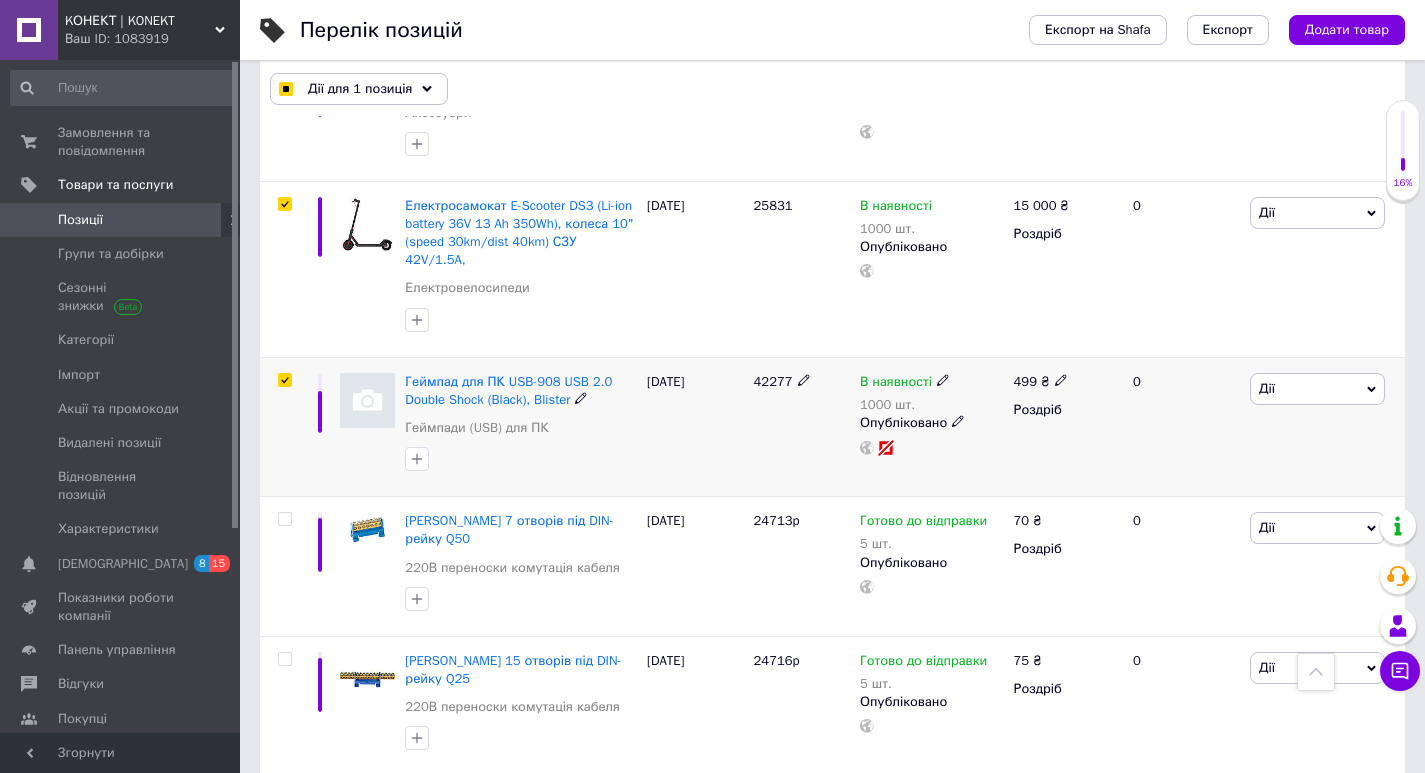 checkbox on "true" 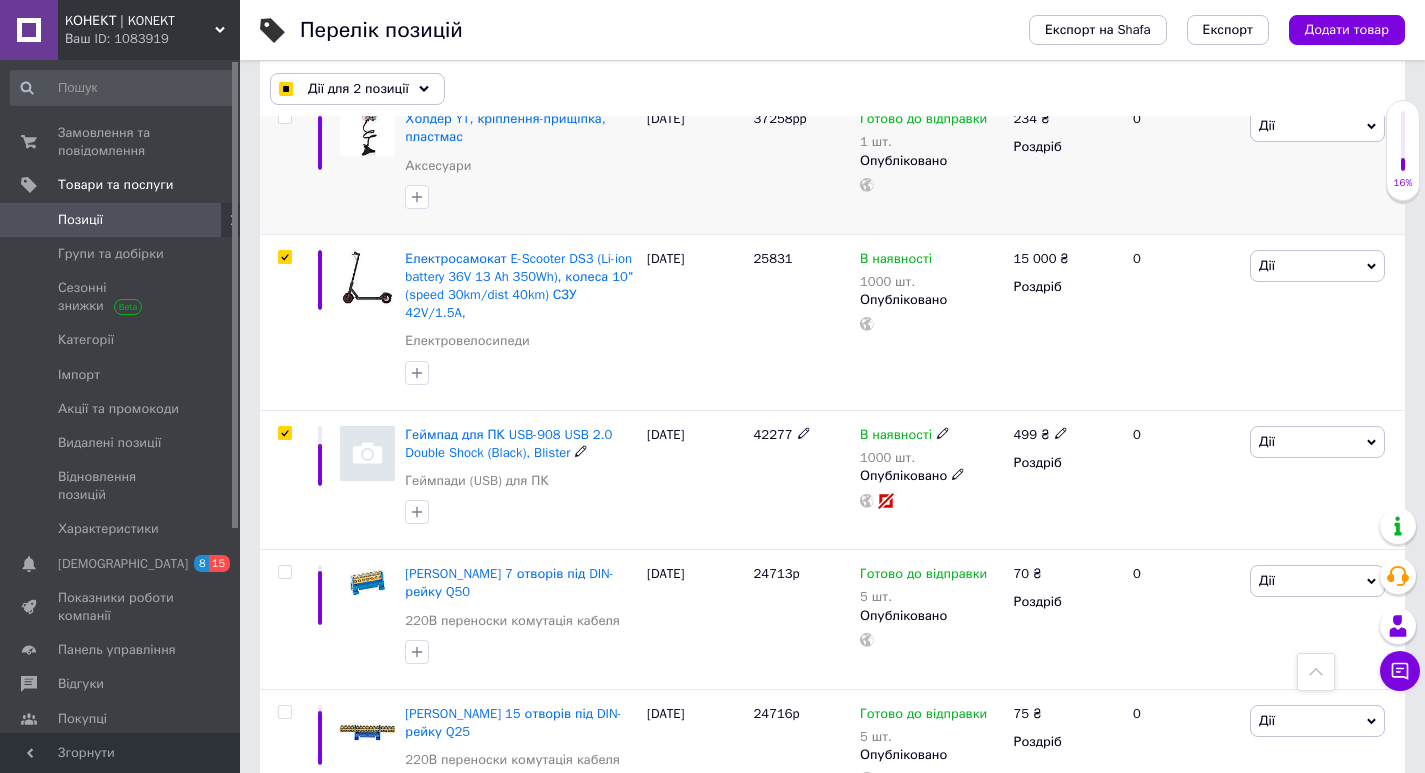 scroll, scrollTop: 400, scrollLeft: 0, axis: vertical 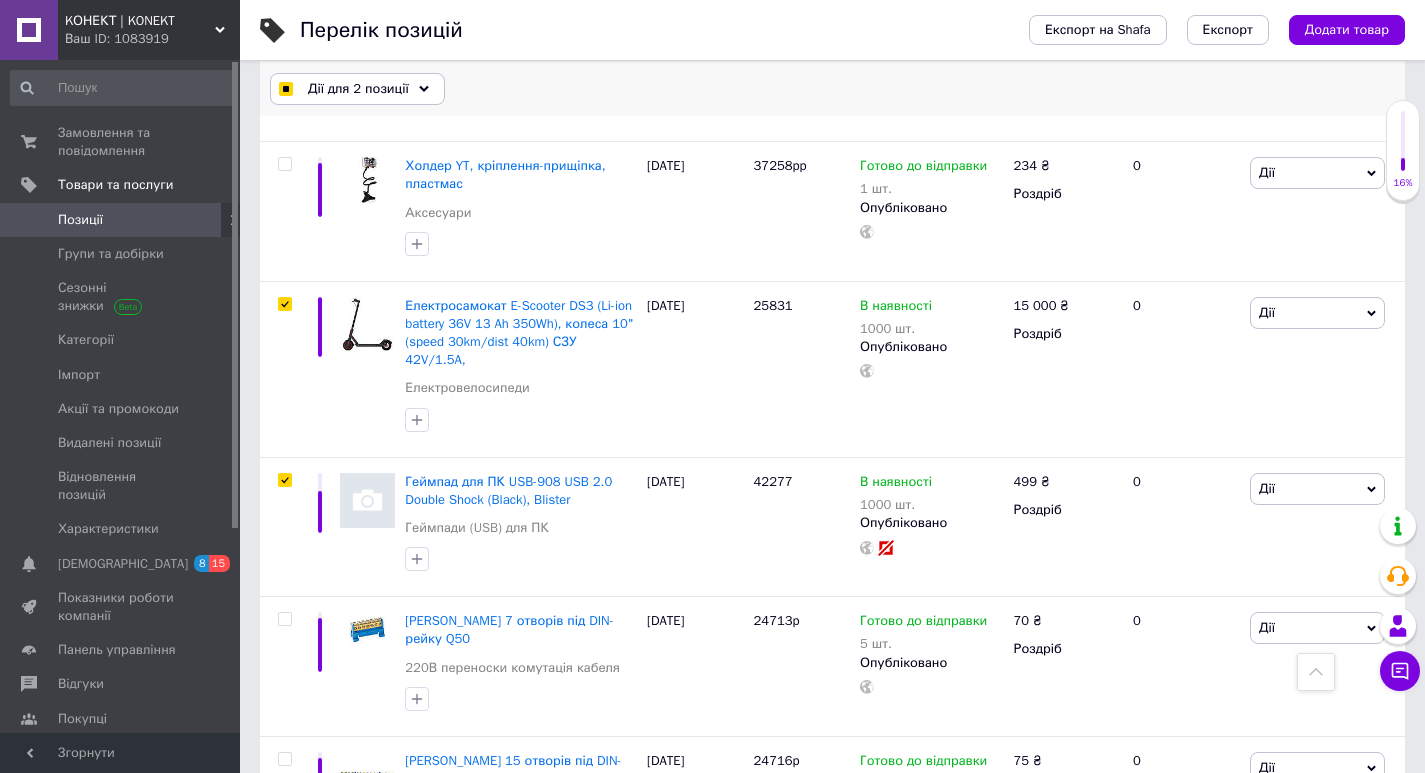 click on "Дії для 2 позиції" at bounding box center (357, 89) 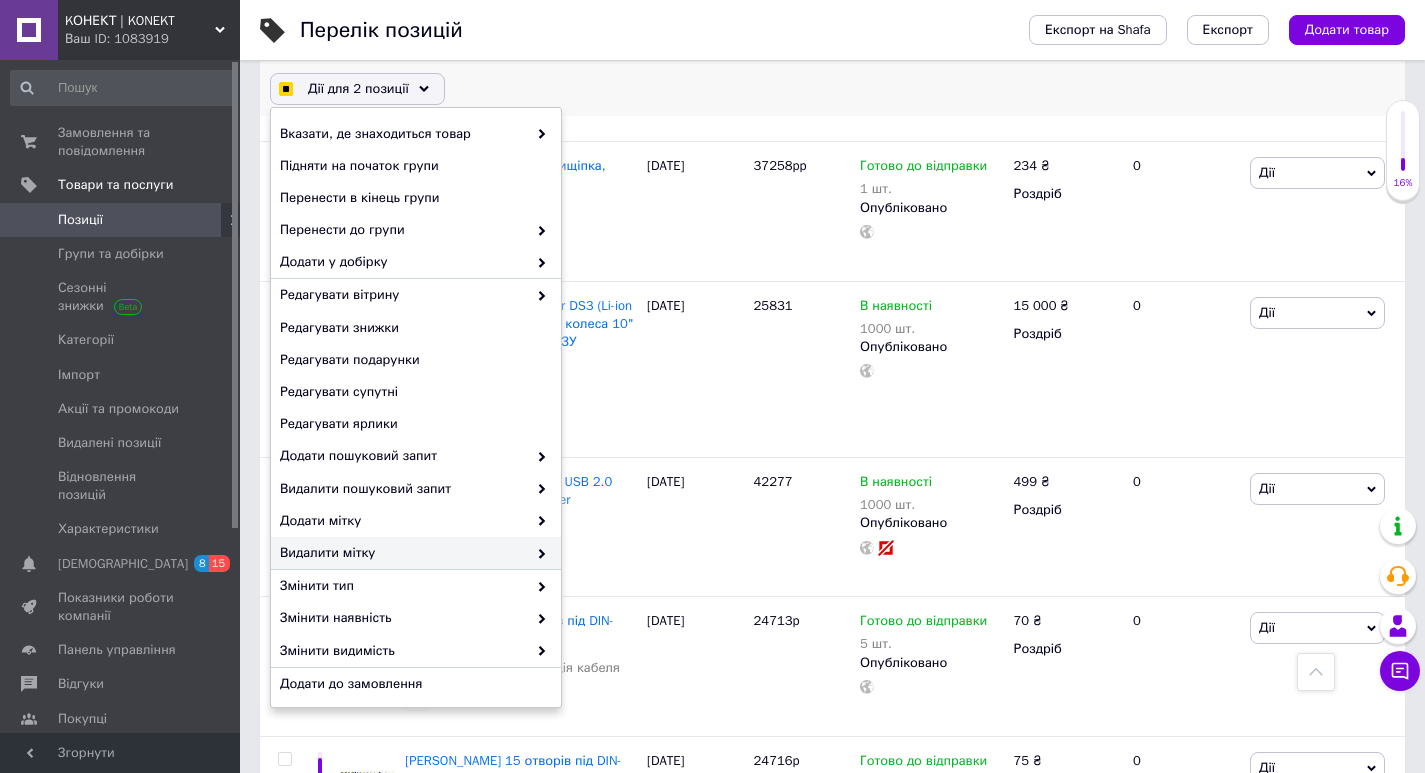 checkbox on "true" 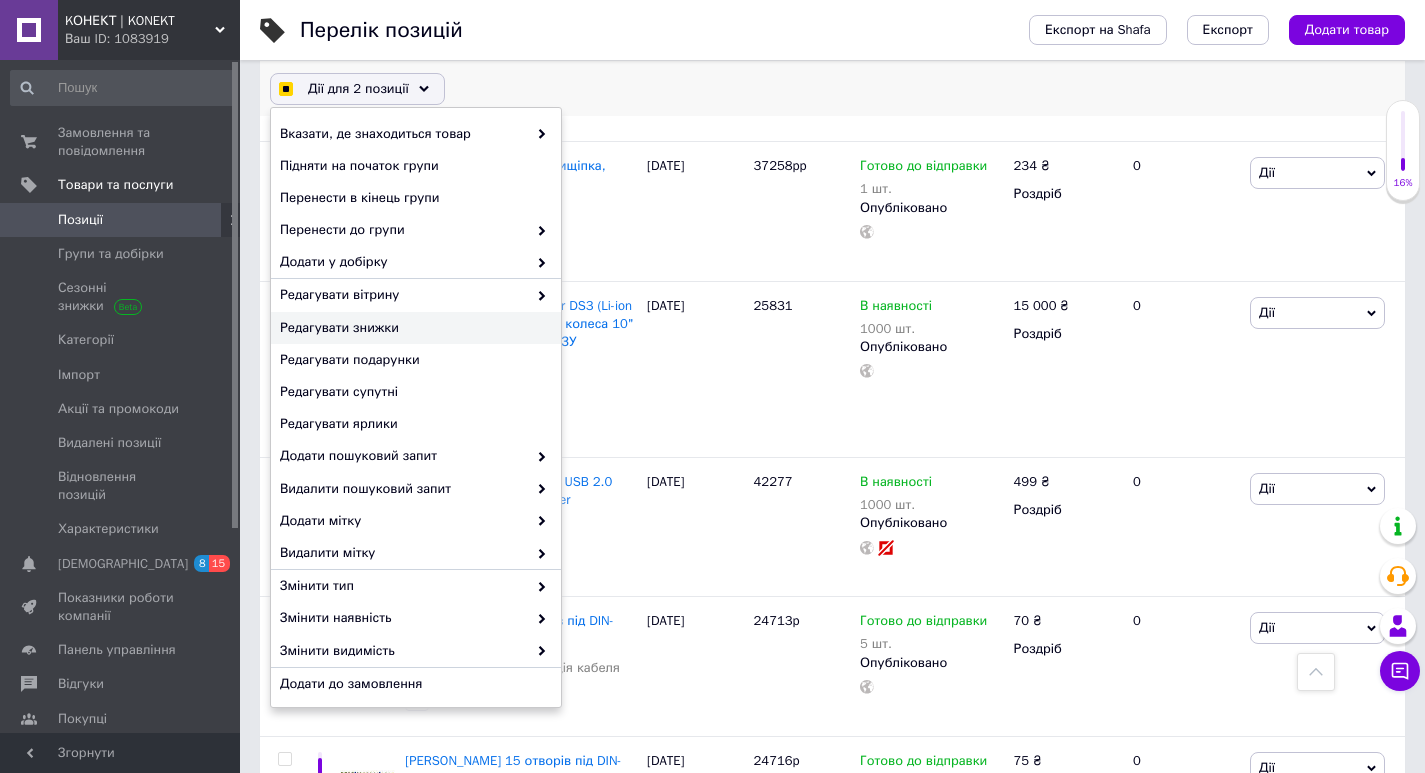 checkbox on "true" 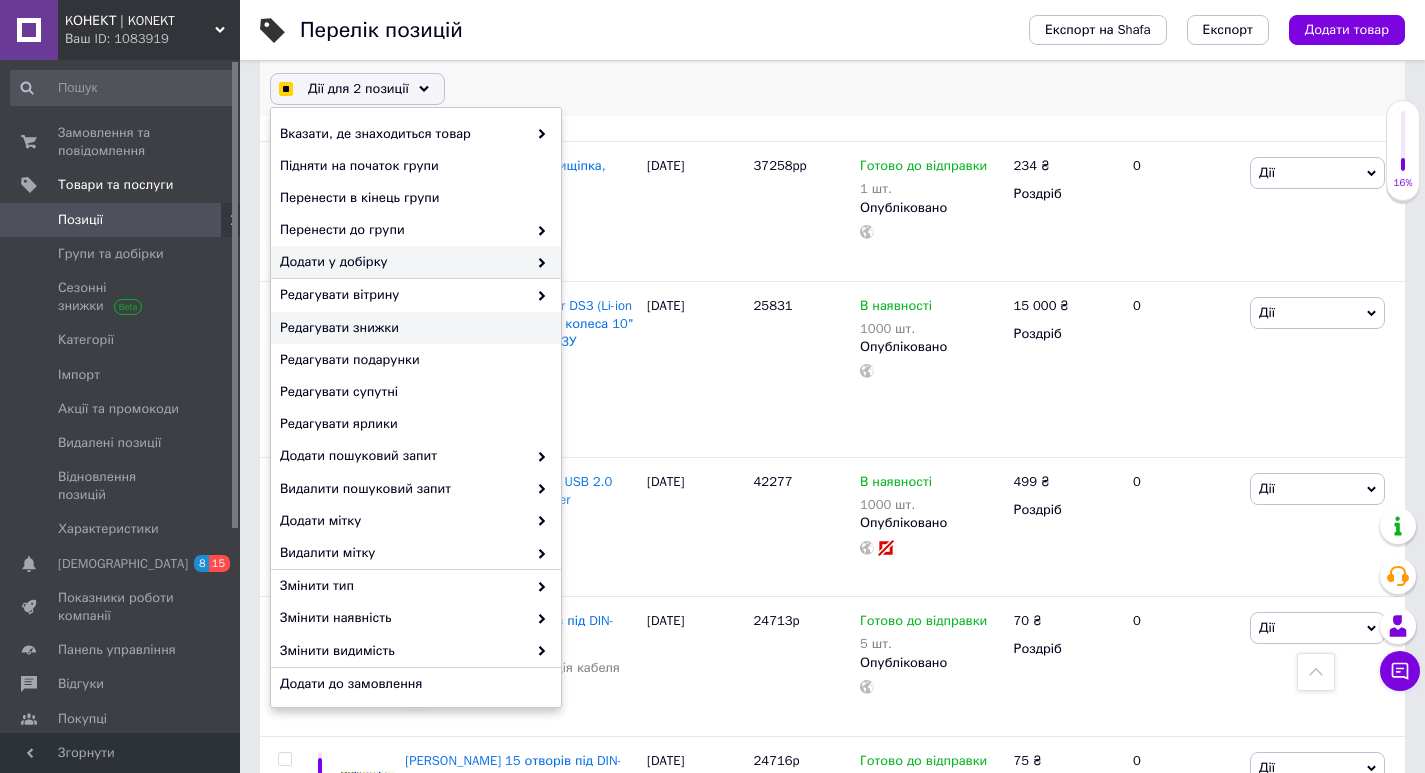 checkbox on "true" 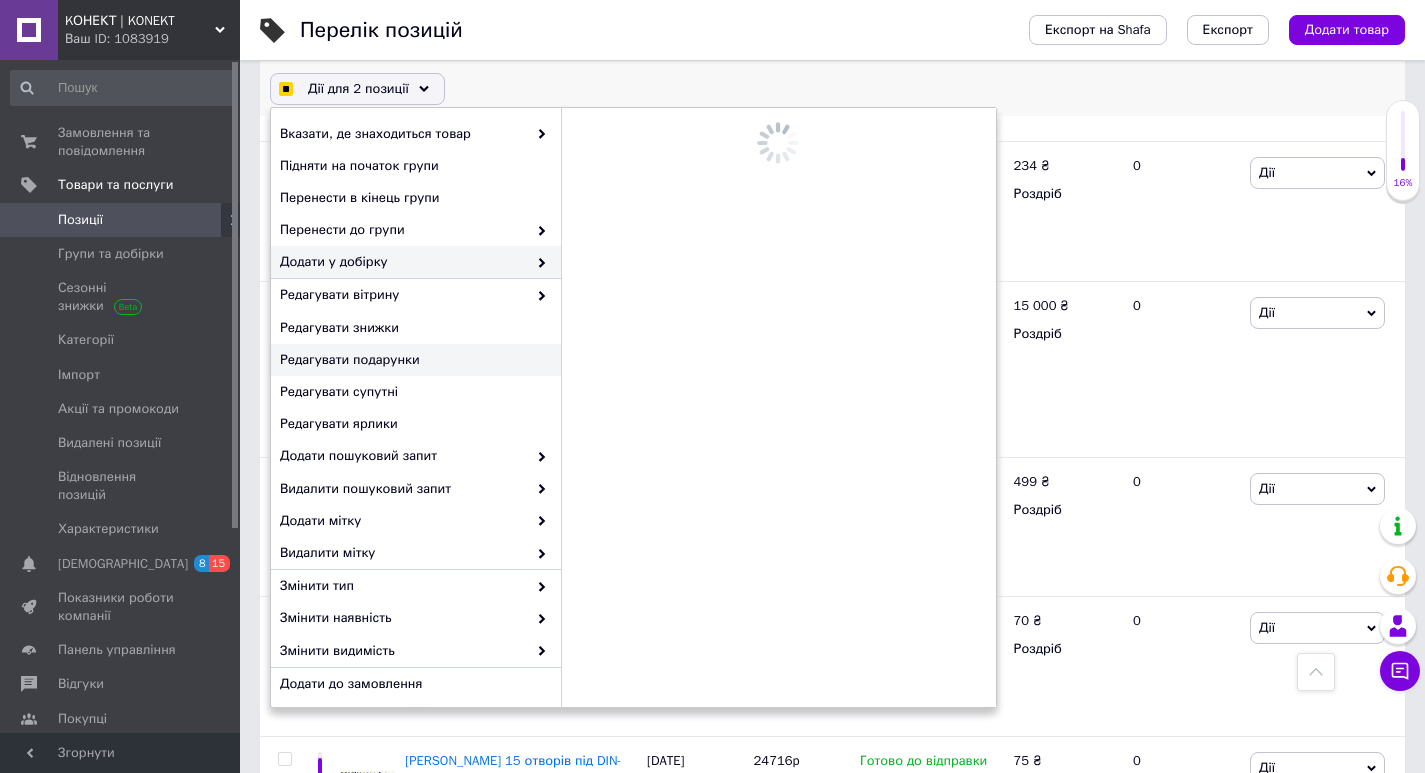 checkbox on "true" 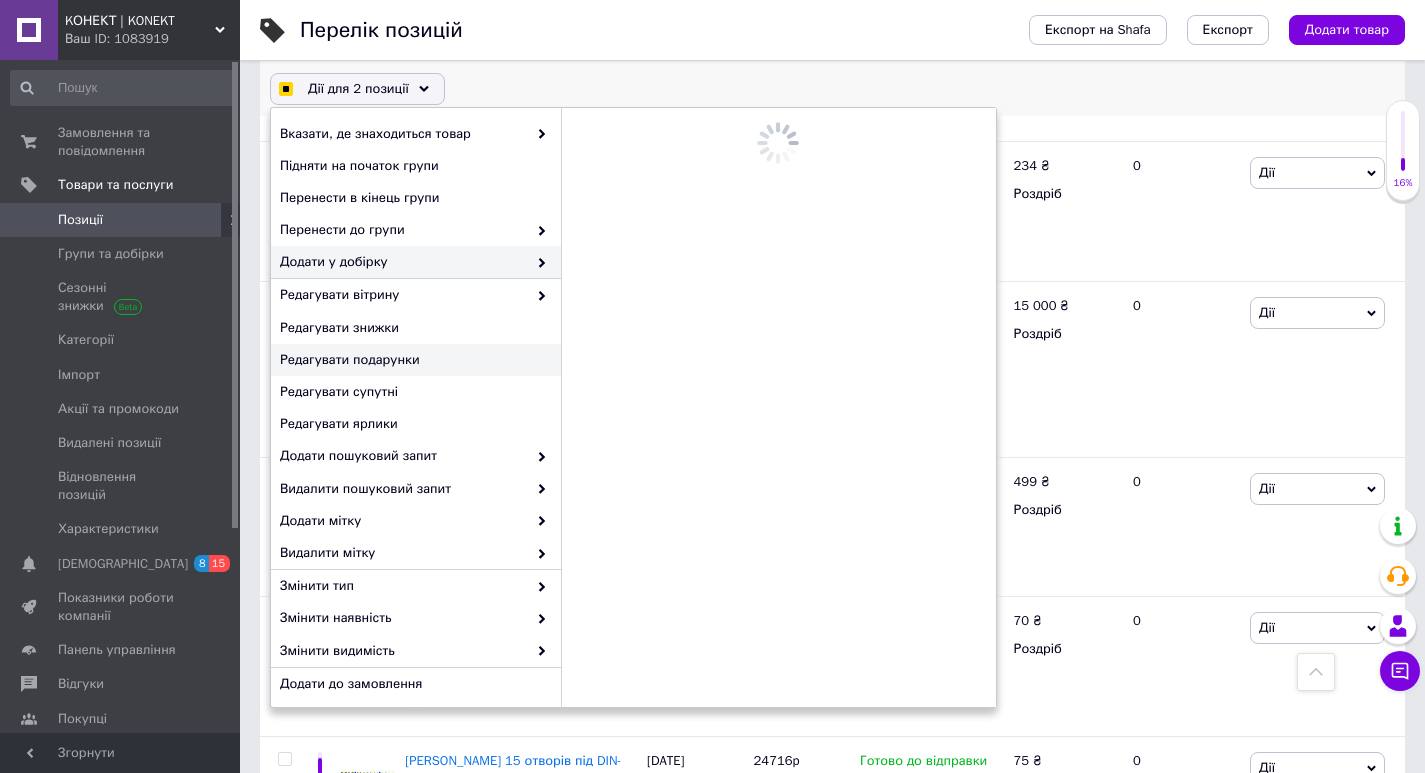 checkbox on "true" 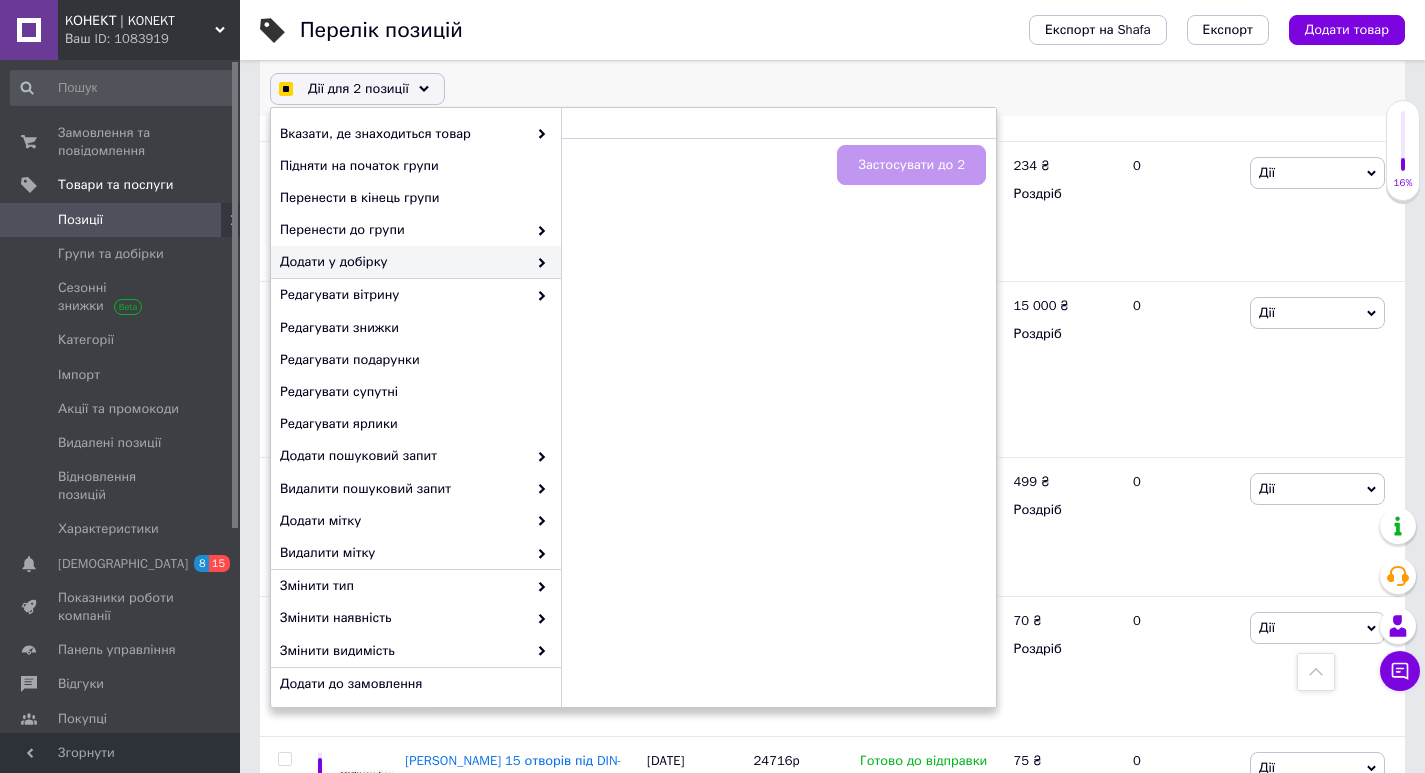 checkbox on "true" 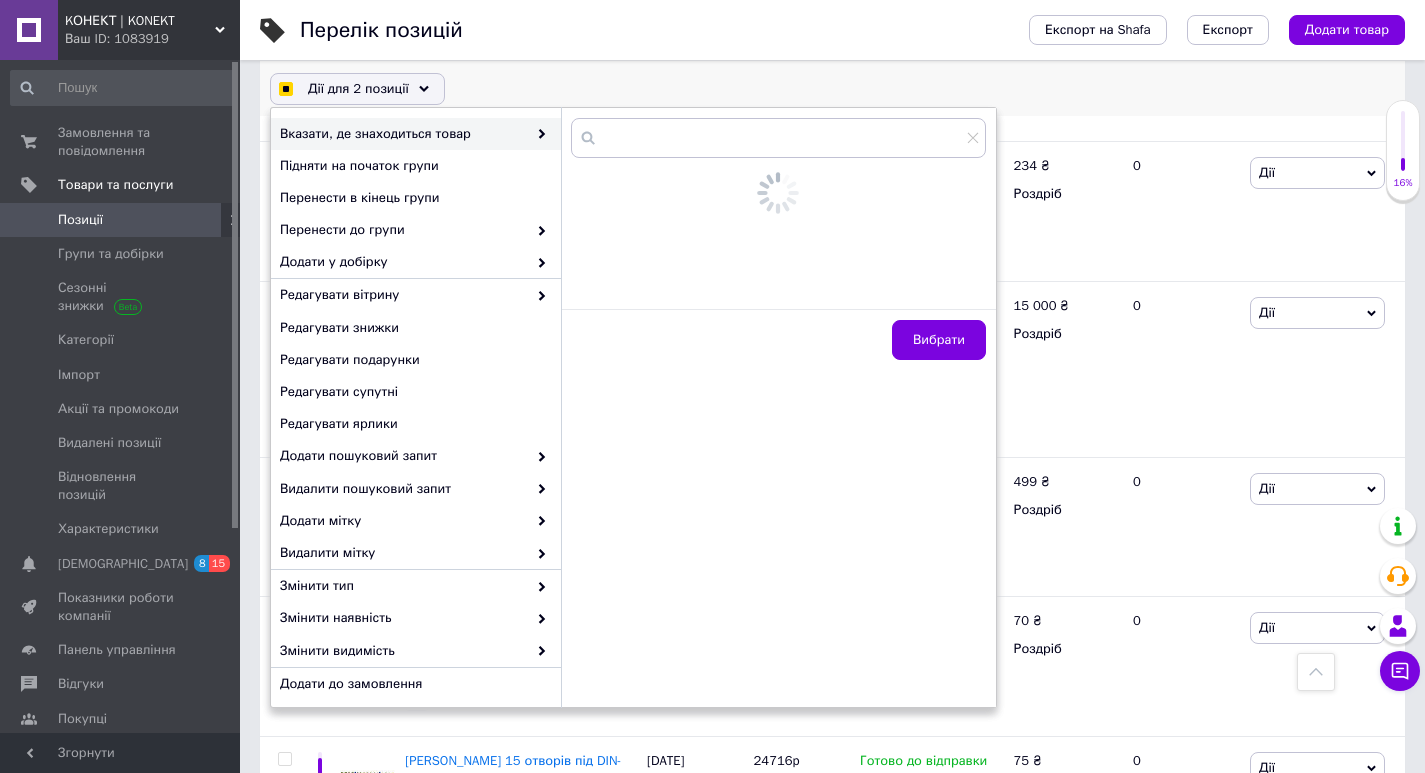 click on "Дії для 2 позиції Вибрати усі 16514 позицій Вибрані всі 16514 позицій Скасувати обрані Вказати, де знаходиться товар Вибрати Підняти на початок групи Перенести в кінець групи Перенести до групи Додати у добірку Редагувати вітрину Редагувати знижки Редагувати подарунки Редагувати супутні Редагувати ярлики Додати пошуковий запит Видалити пошуковий запит Додати мітку Видалити мітку Змінити тип Змінити наявність Змінити видимість Додати до замовлення Додати в кампанію Каталог ProSale Експорт груп та позицій Видалити" at bounding box center [832, 89] 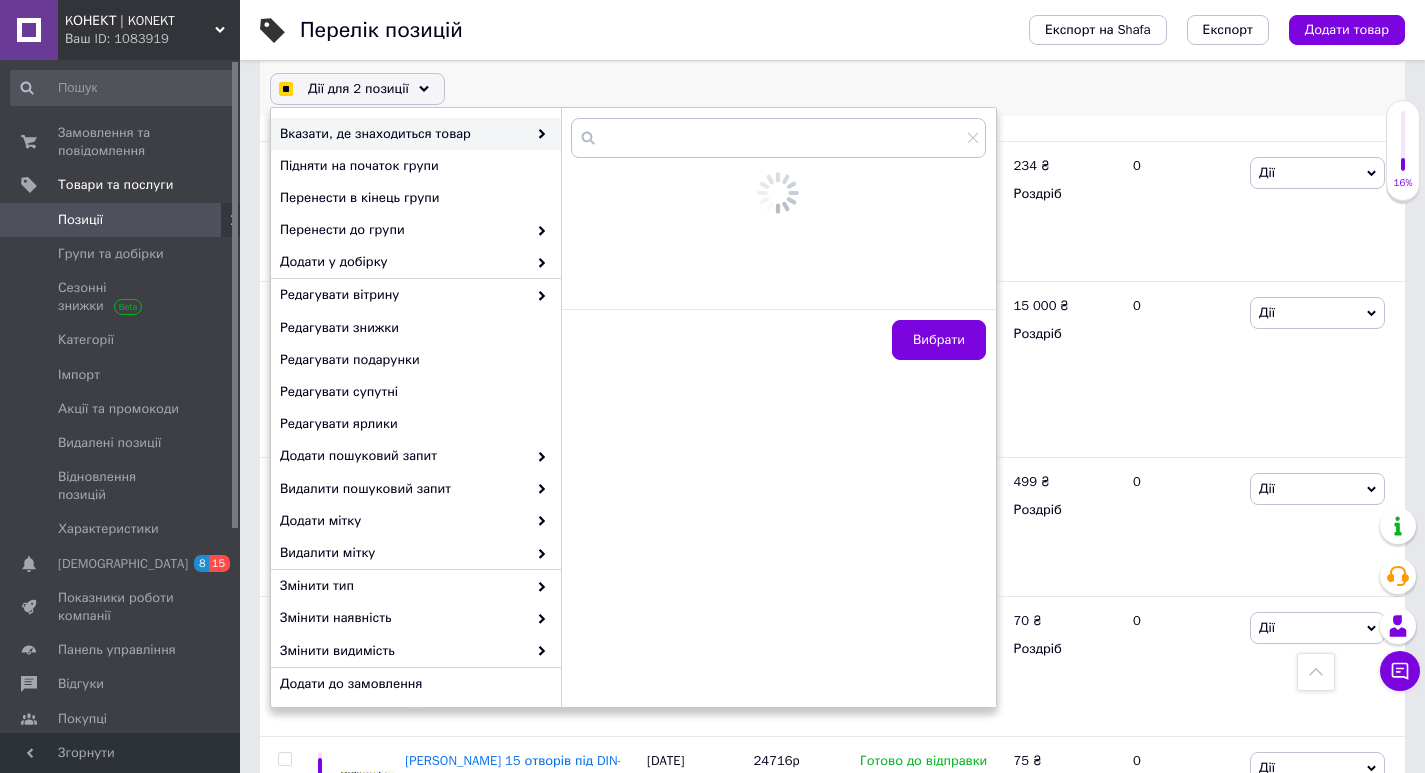checkbox on "true" 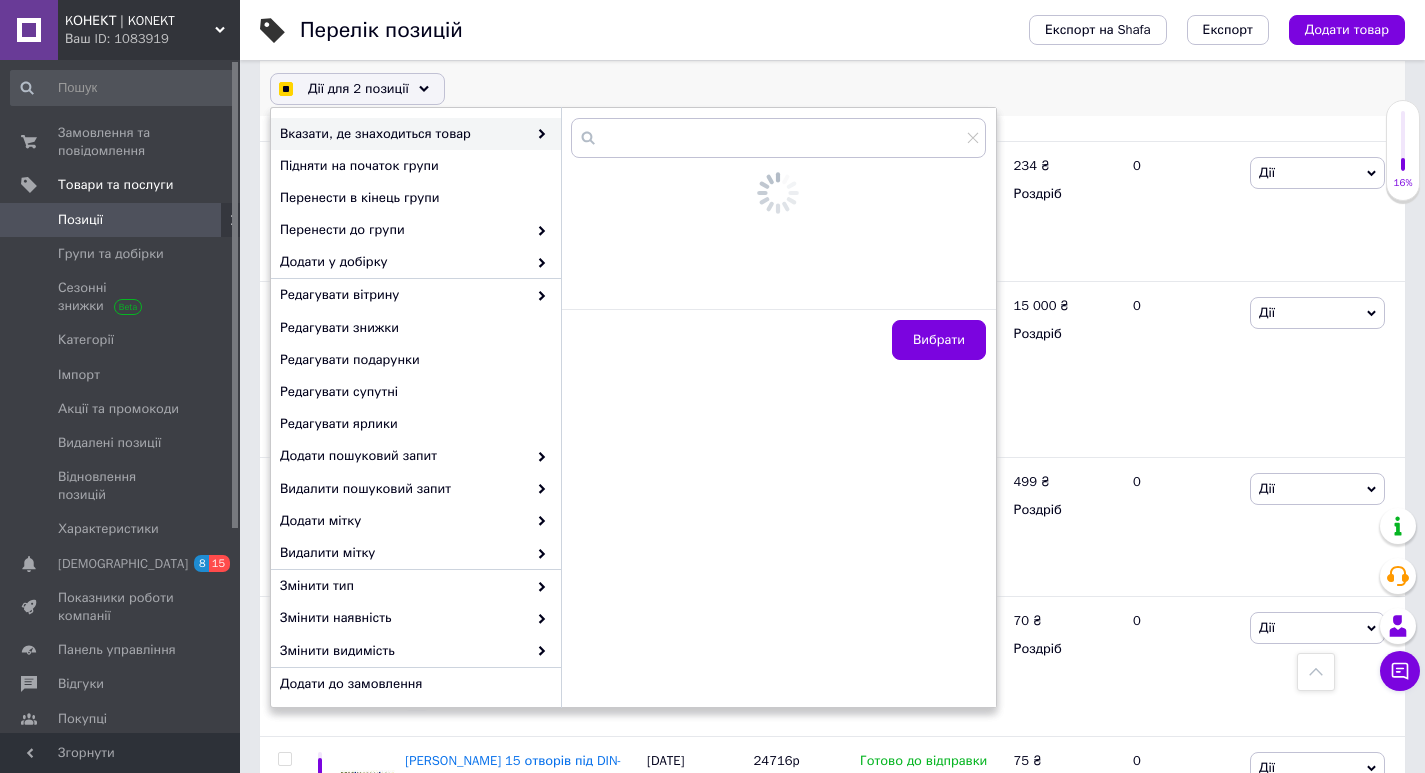 checkbox on "true" 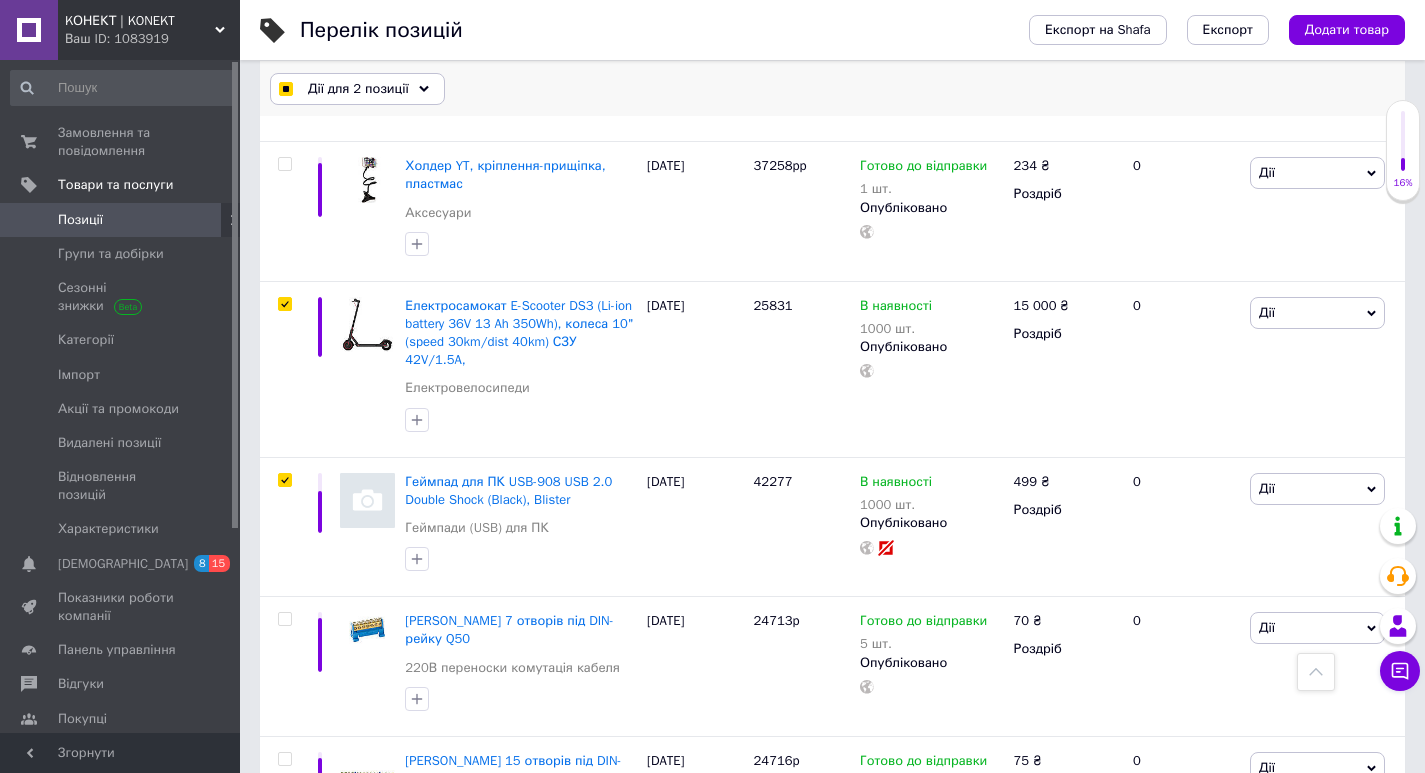checkbox on "true" 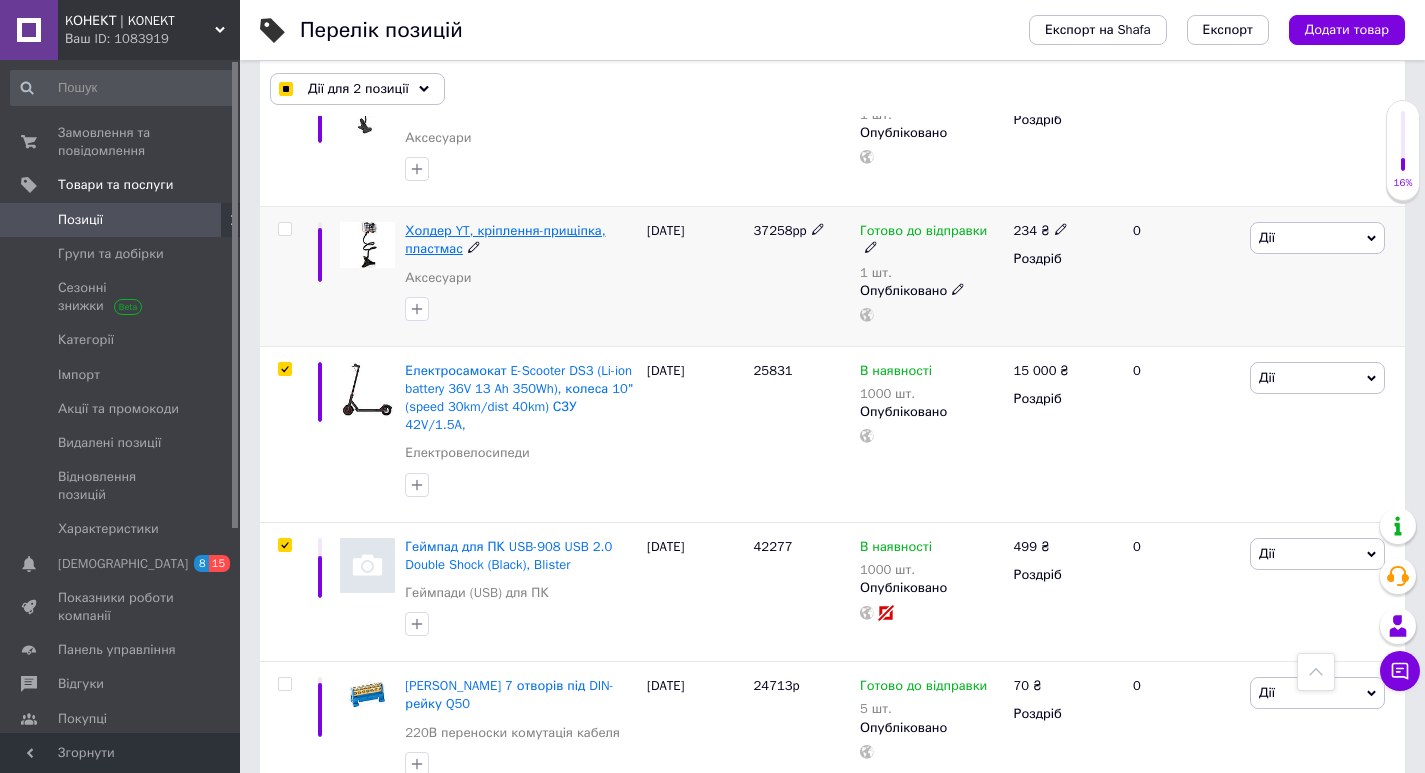 scroll, scrollTop: 300, scrollLeft: 0, axis: vertical 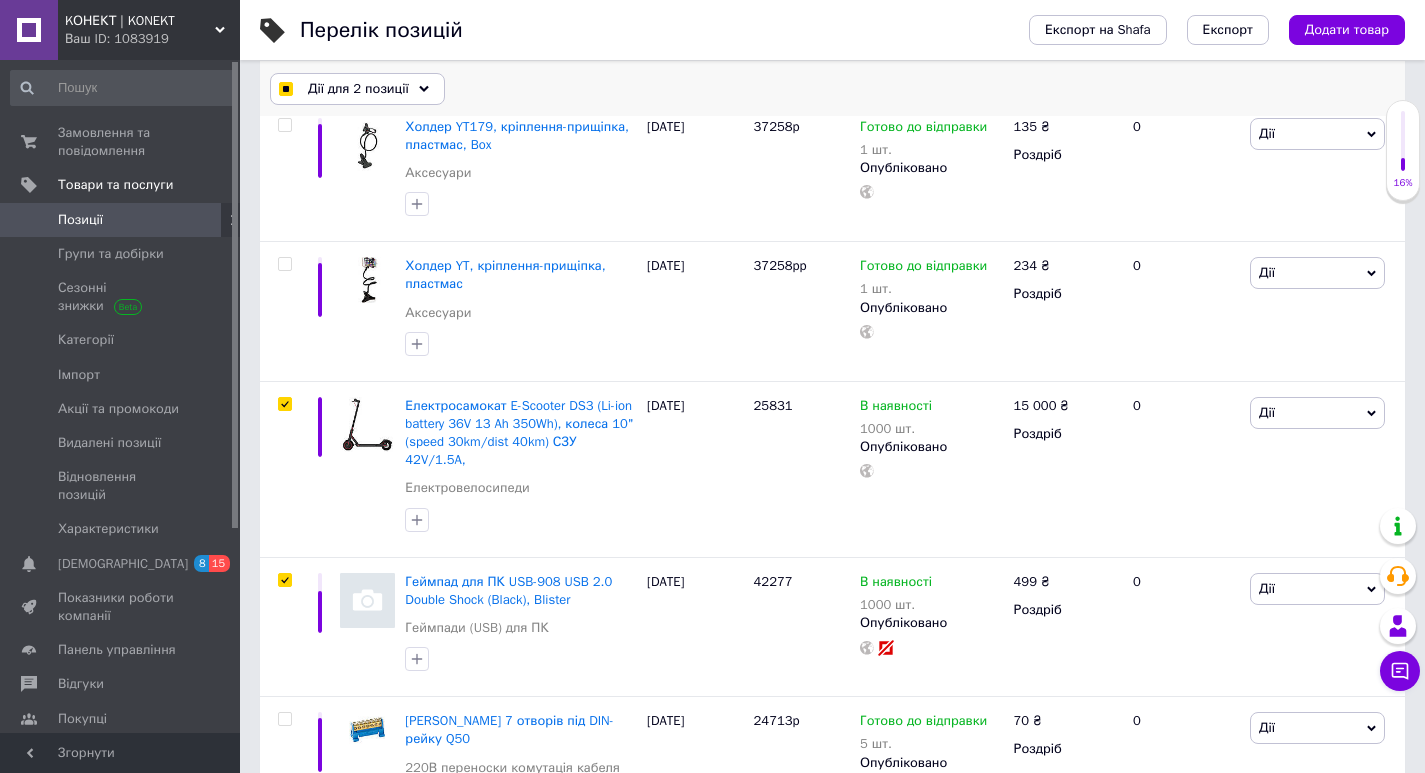 click on "Дії для 2 позиції" at bounding box center [357, 89] 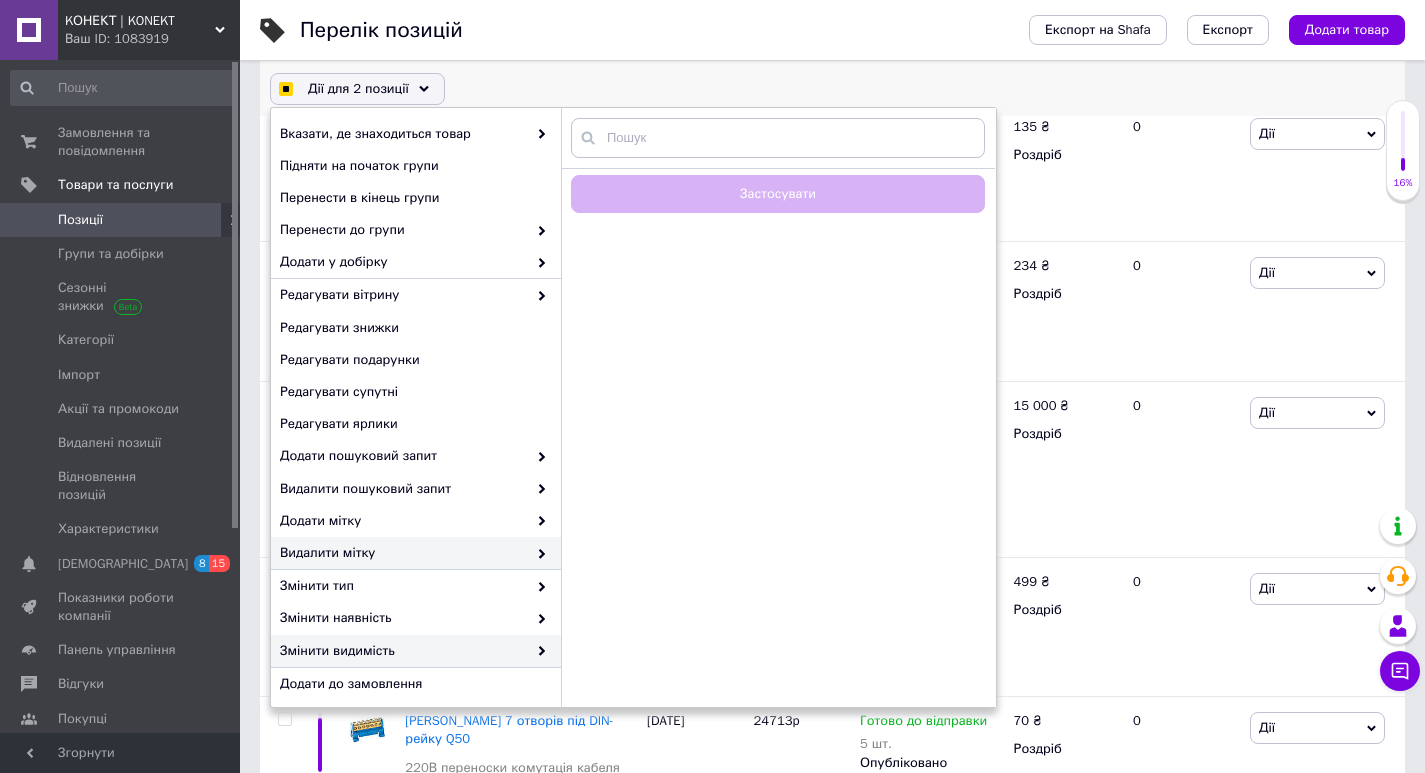 scroll, scrollTop: 100, scrollLeft: 0, axis: vertical 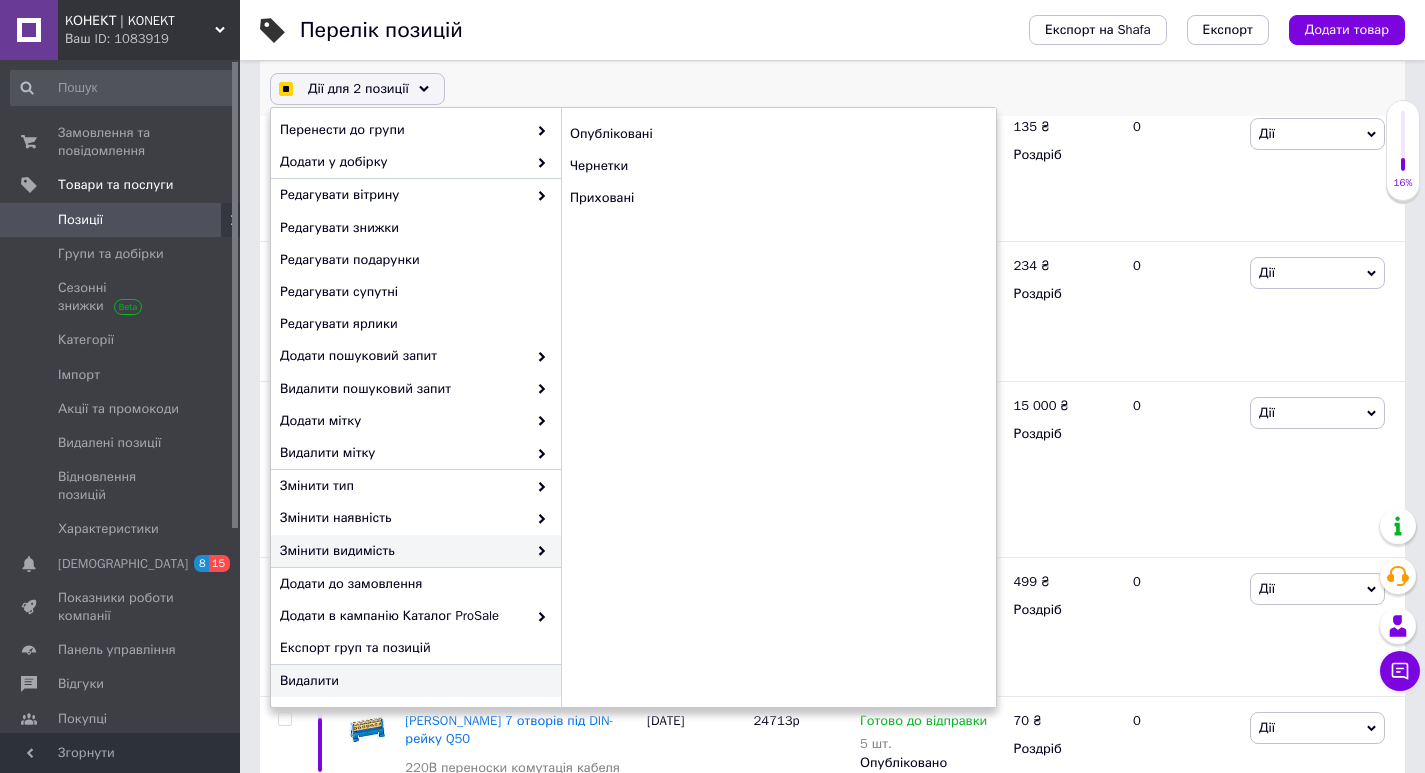 checkbox on "true" 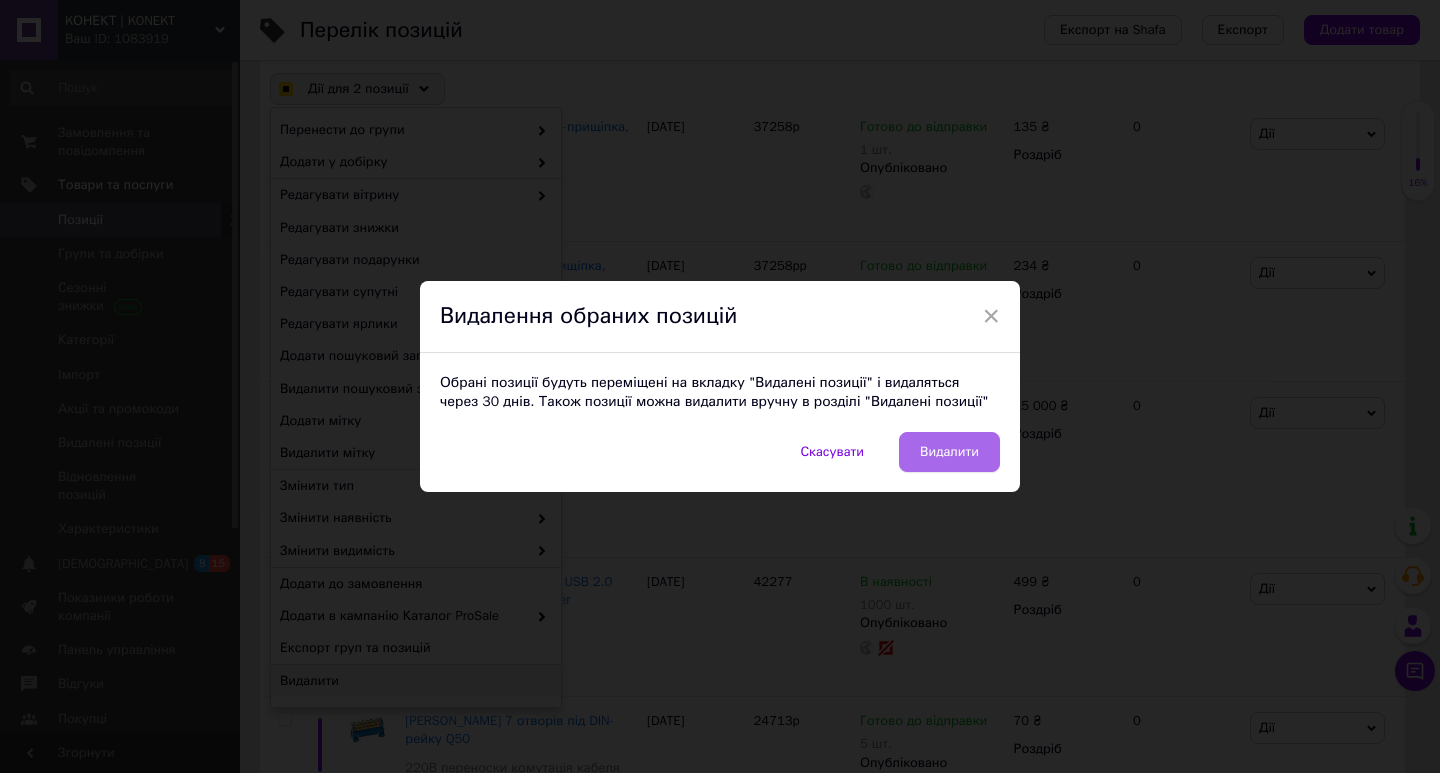 click on "Видалити" at bounding box center [949, 452] 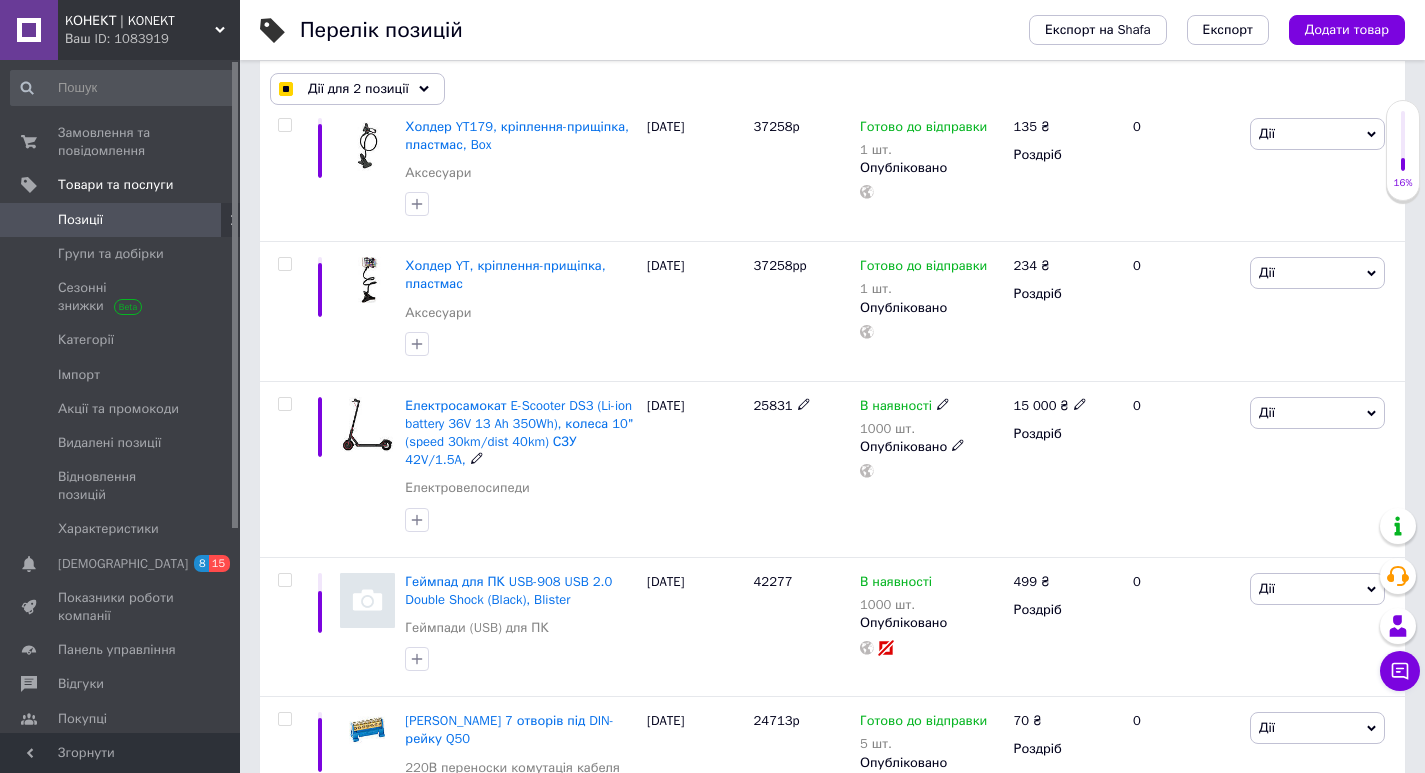 checkbox on "false" 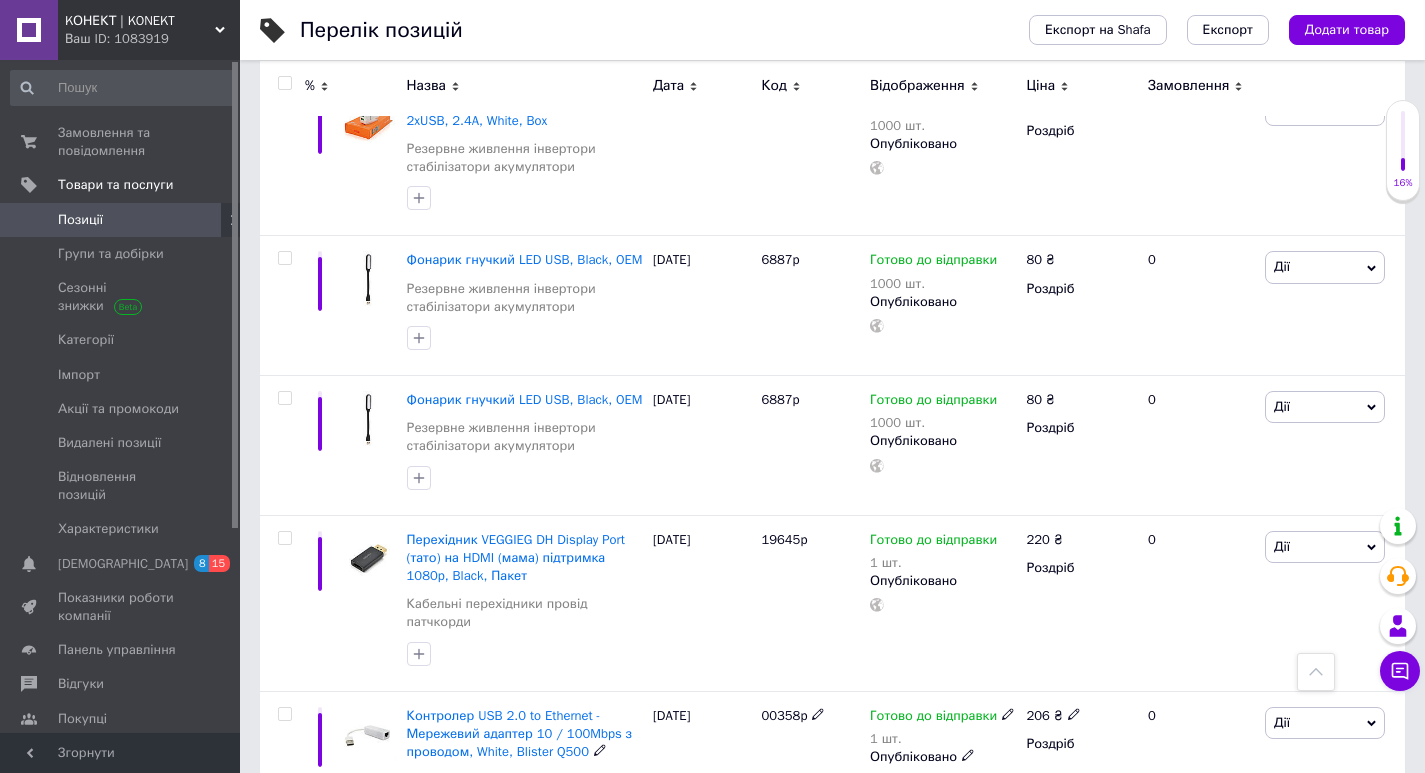 scroll, scrollTop: 9000, scrollLeft: 0, axis: vertical 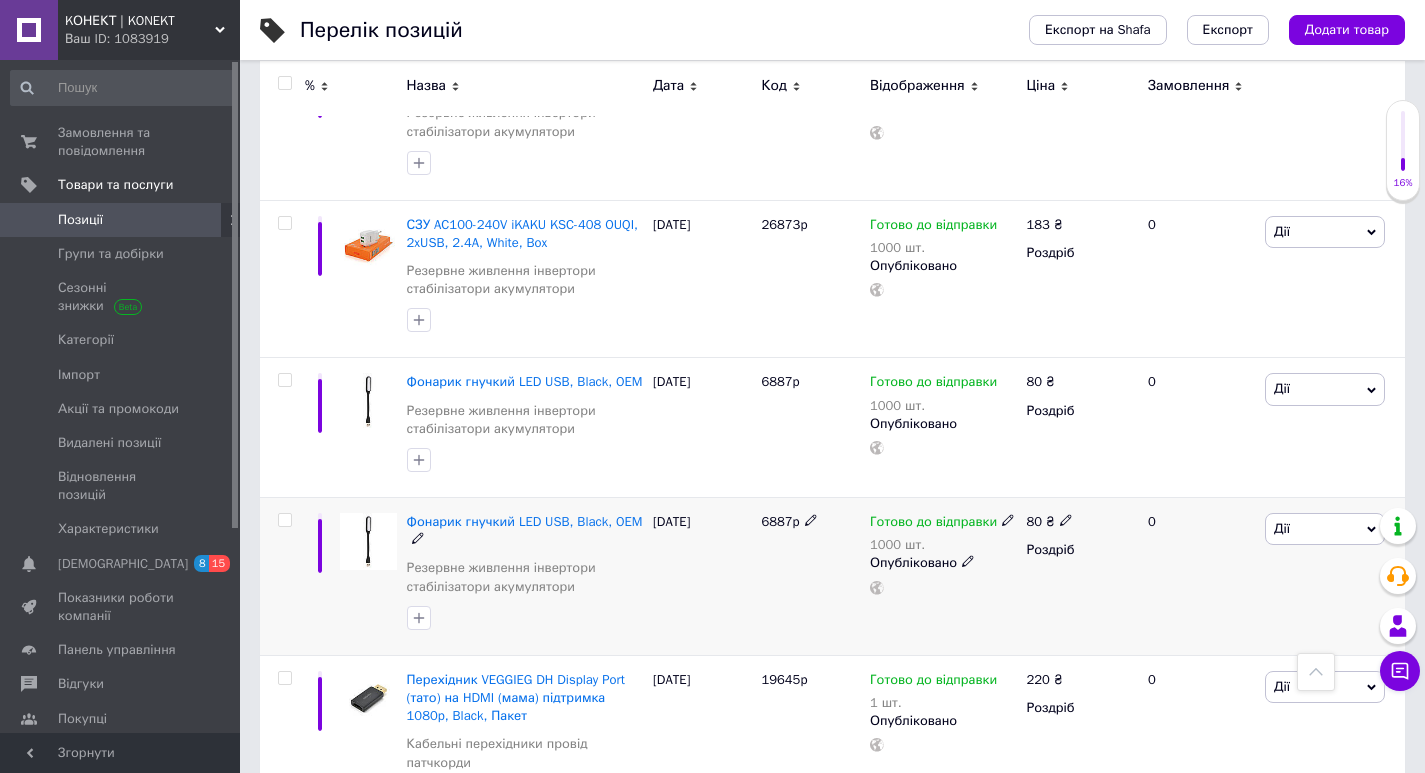 click on "Дії" at bounding box center (1325, 529) 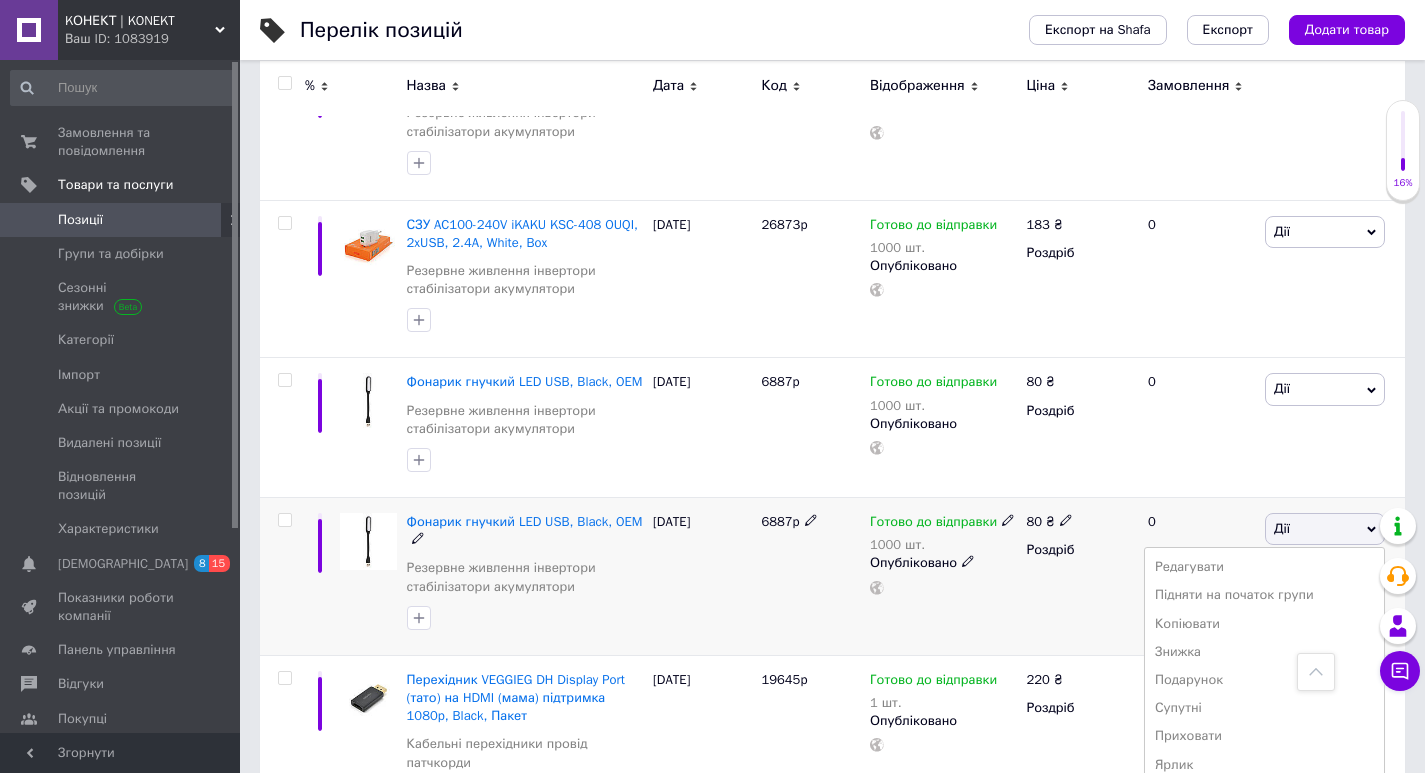 click on "Видалити" at bounding box center [1264, 849] 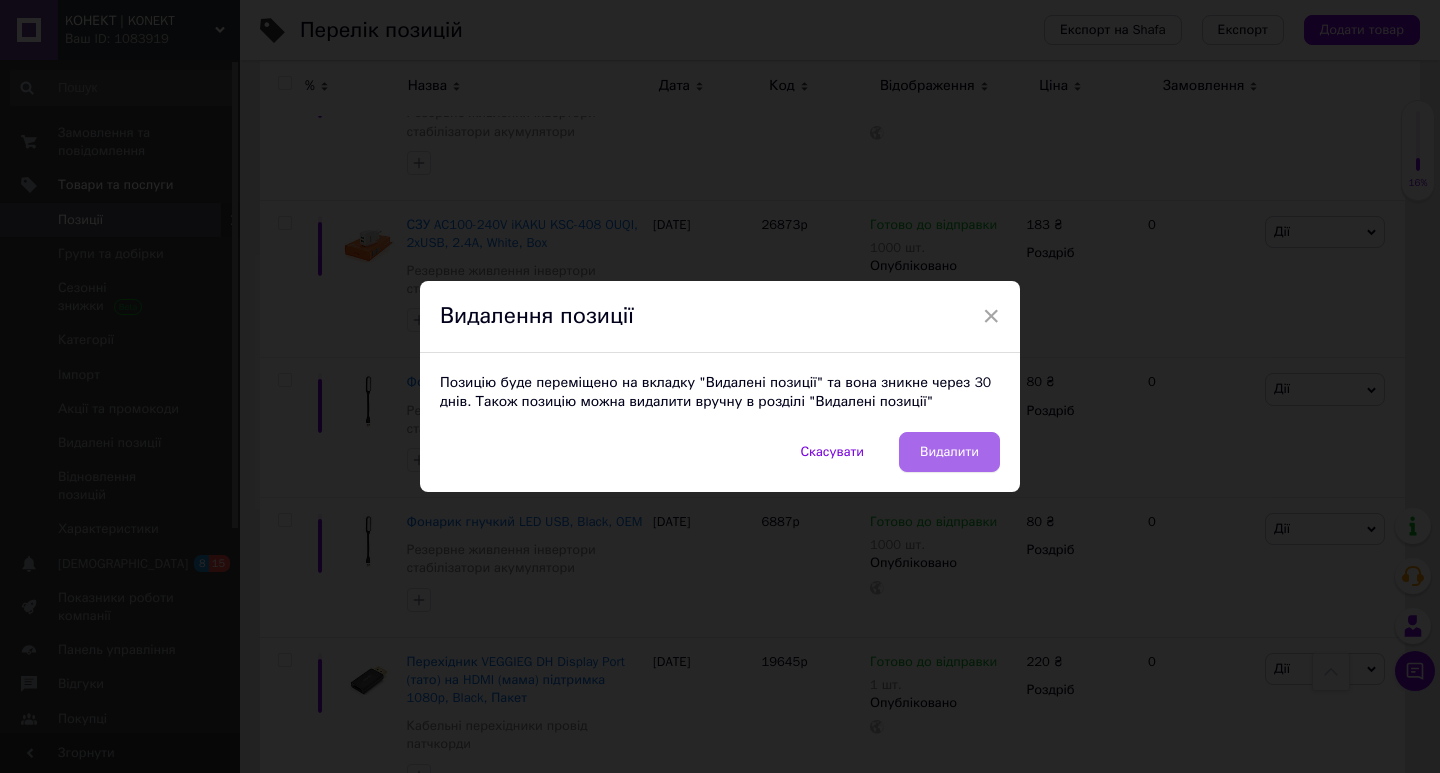 click on "Видалити" at bounding box center (949, 452) 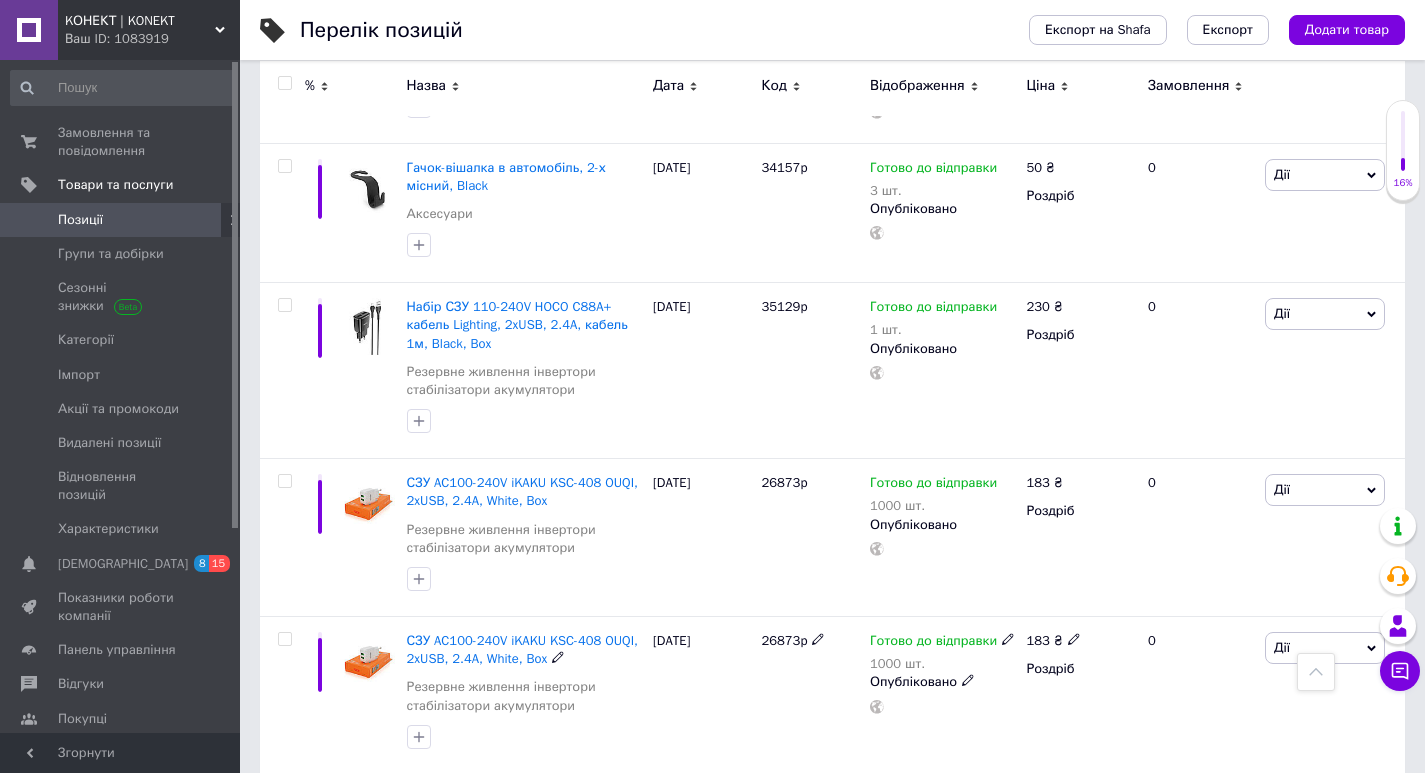 scroll, scrollTop: 8400, scrollLeft: 0, axis: vertical 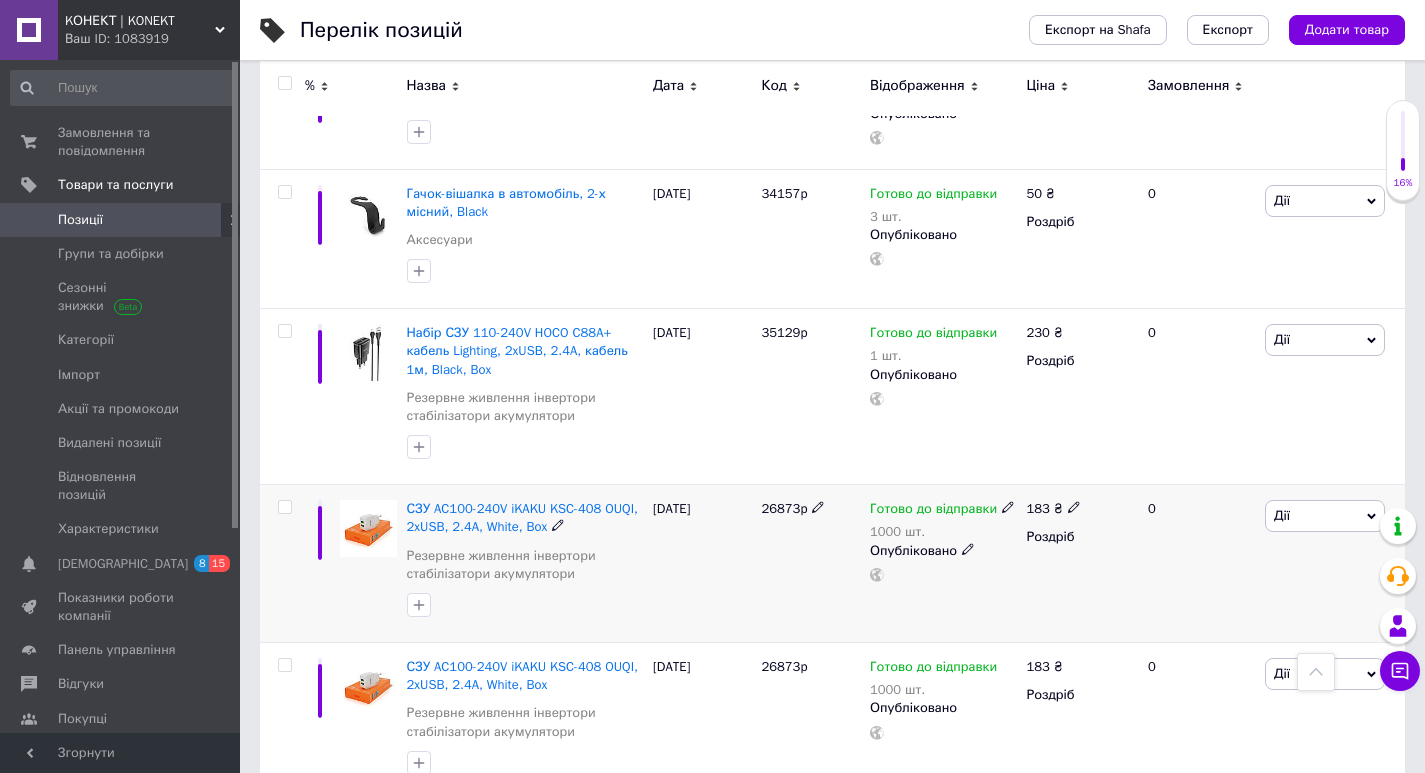 click 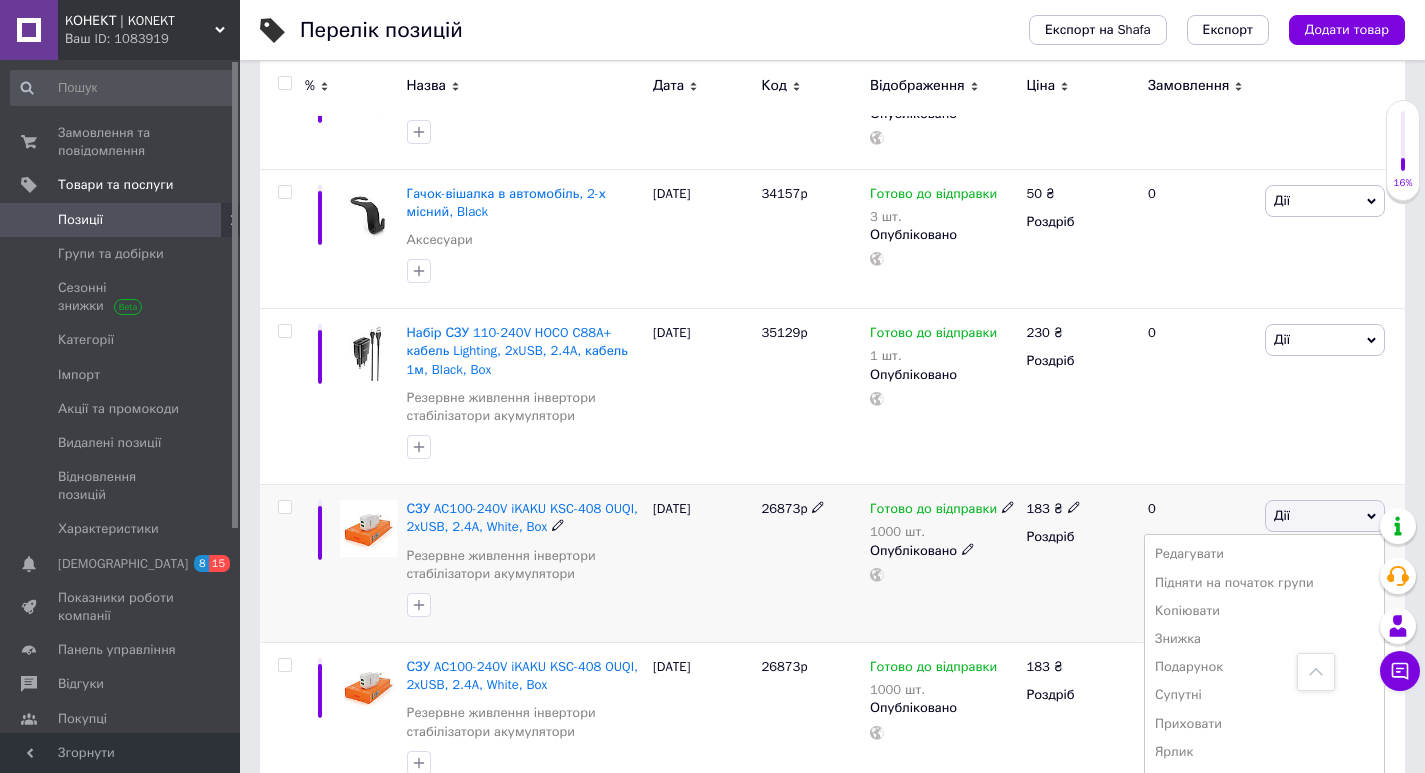 click on "Видалити" at bounding box center (1264, 836) 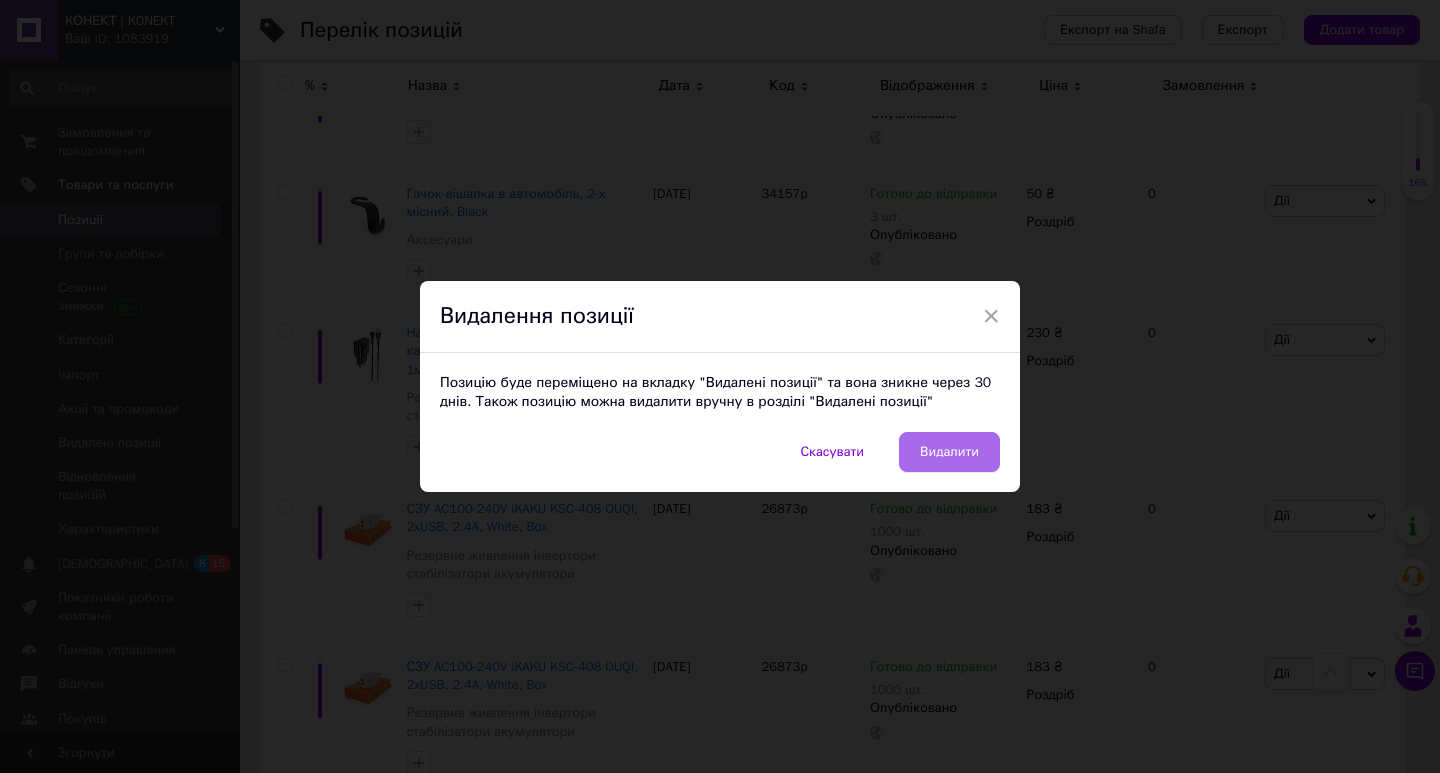 click on "Видалити" at bounding box center [949, 452] 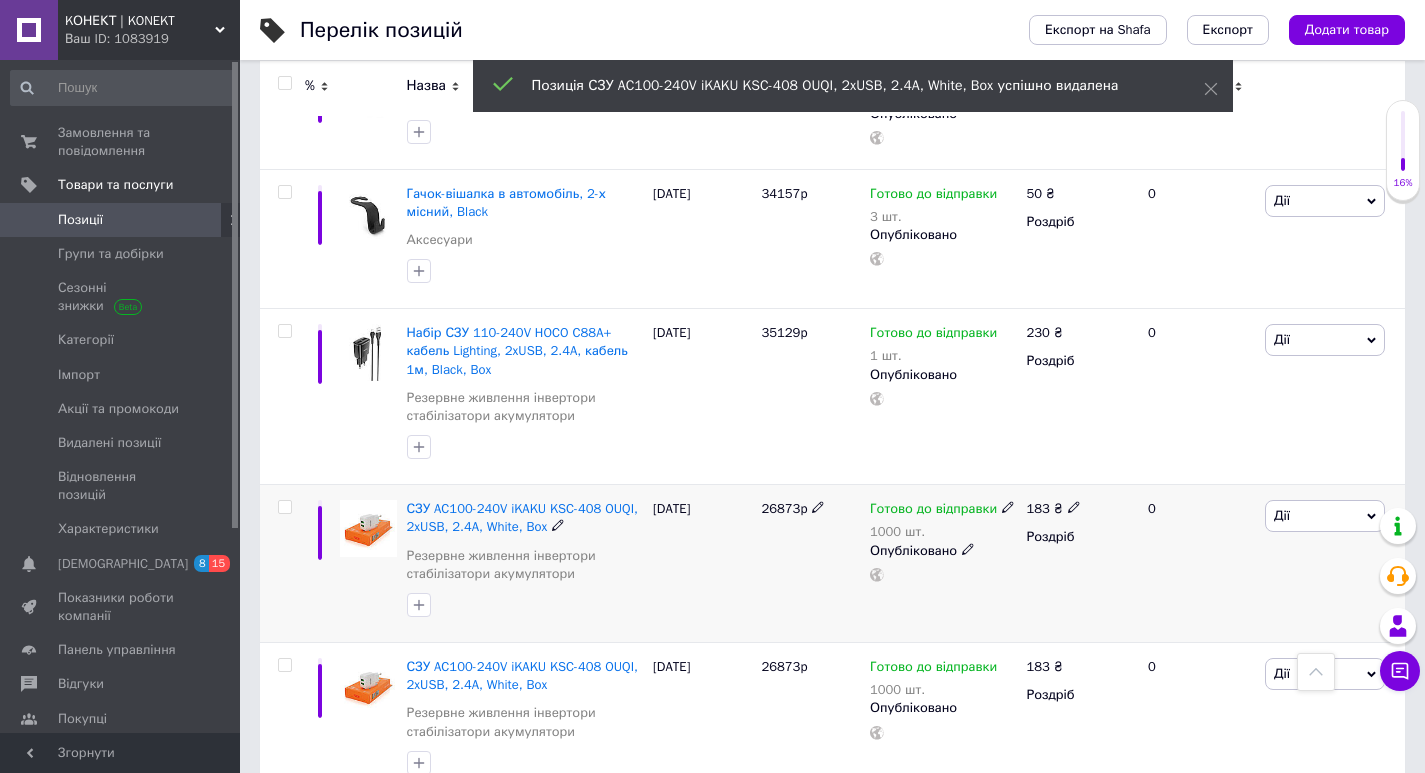 click on "Дії" at bounding box center (1325, 516) 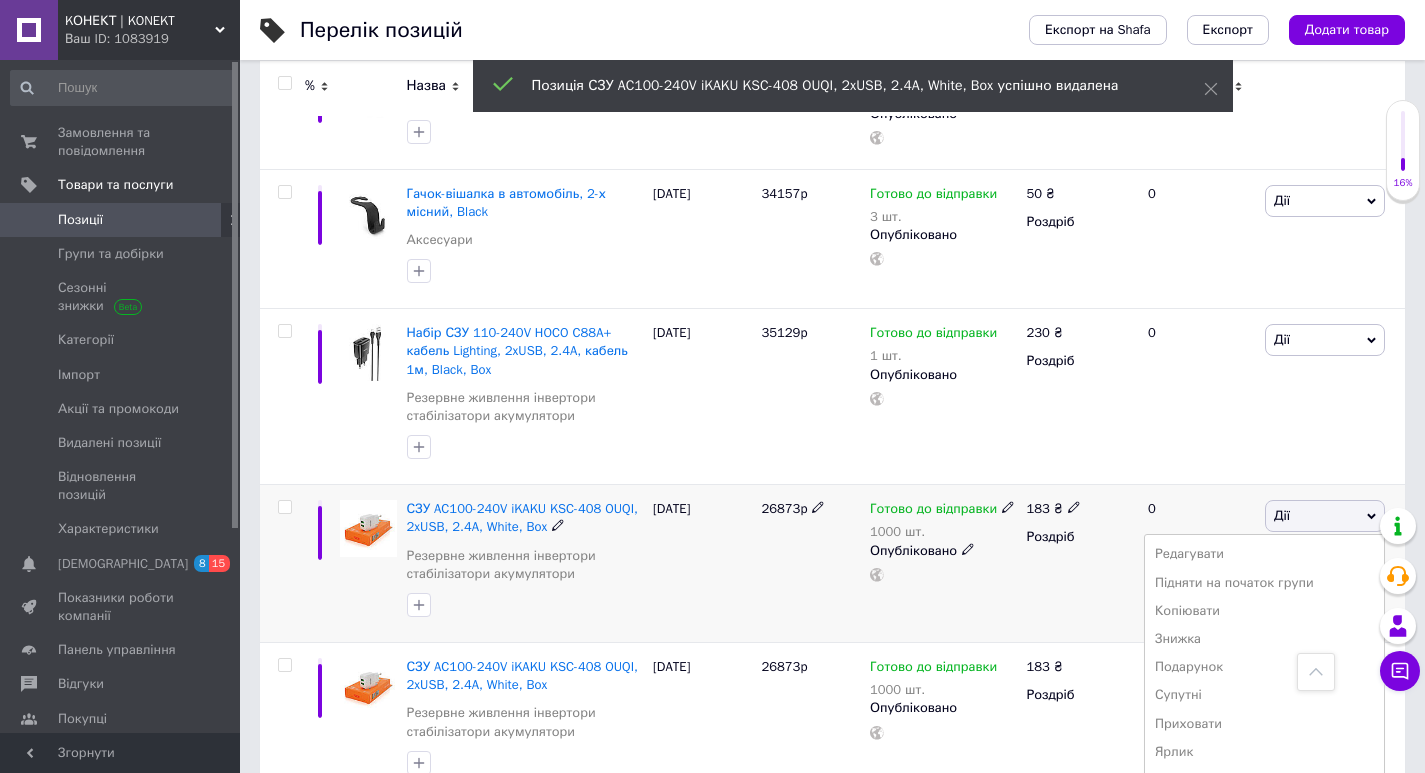 click on "Видалити" at bounding box center [1264, 836] 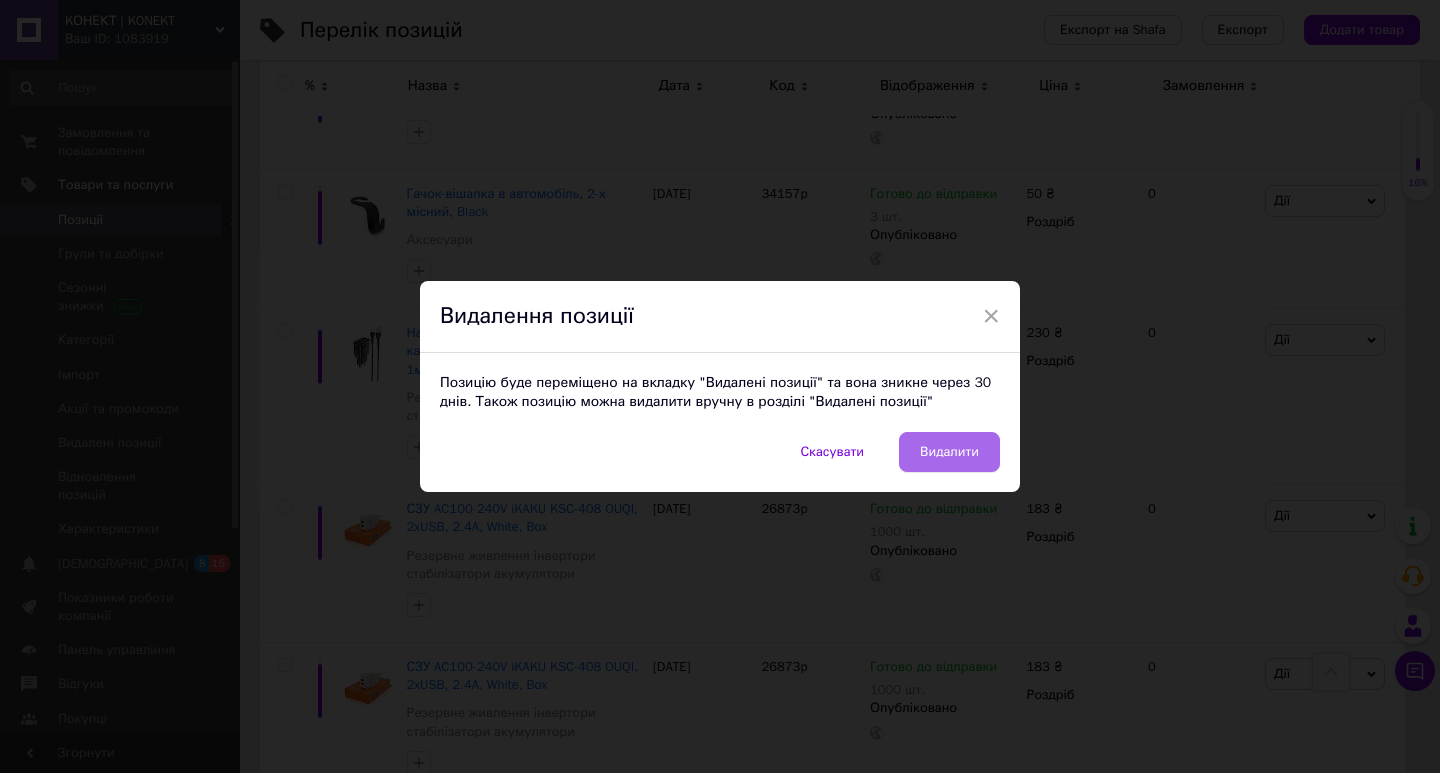 click on "Видалити" at bounding box center [949, 452] 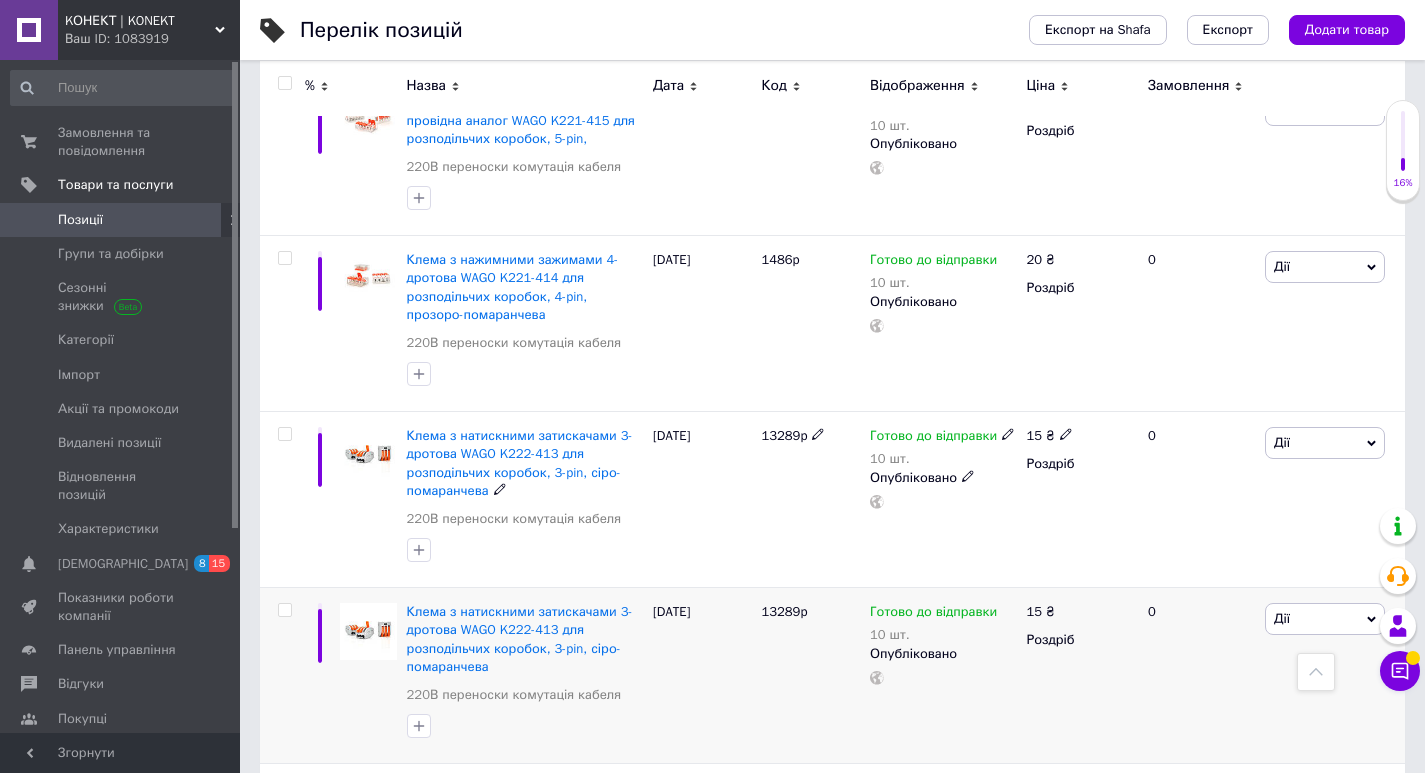 scroll, scrollTop: 6700, scrollLeft: 0, axis: vertical 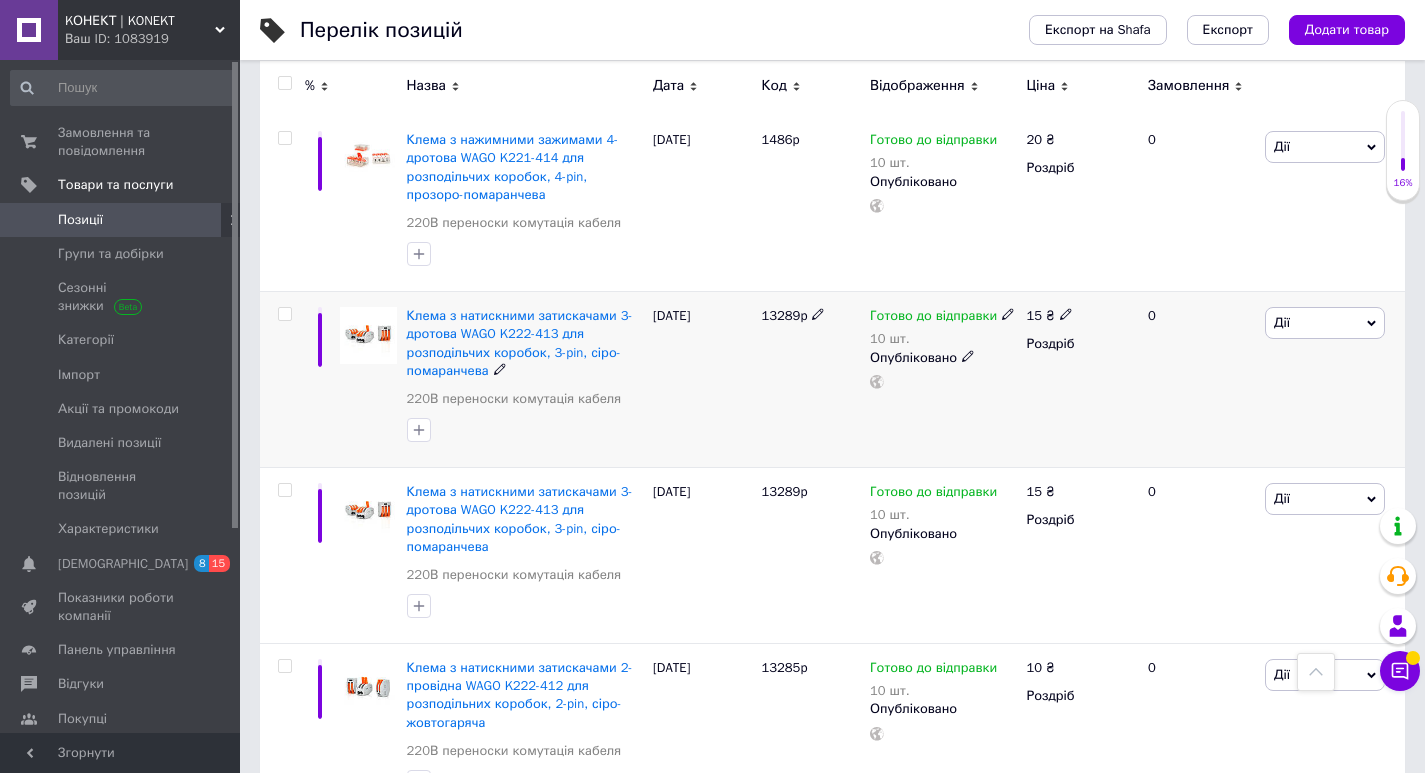 click 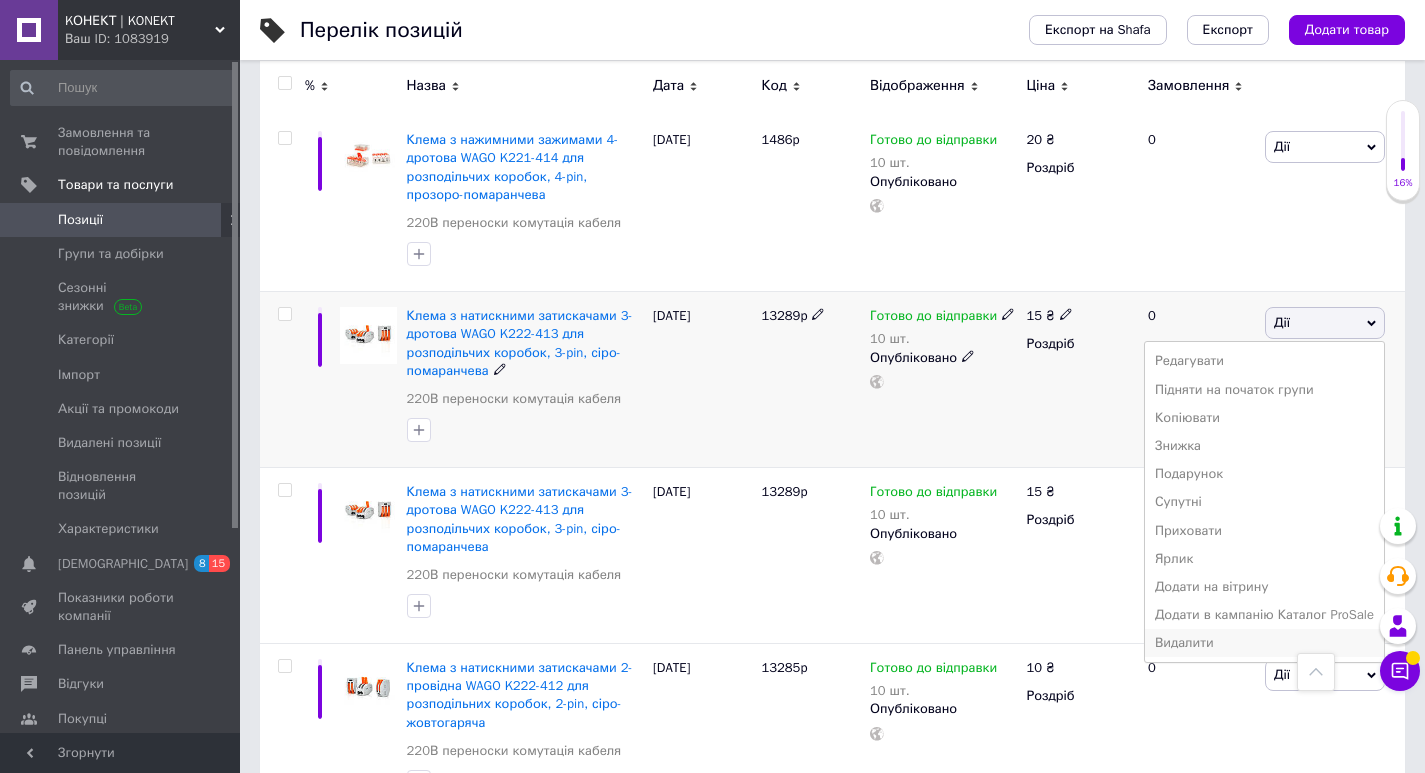 click on "Видалити" at bounding box center [1264, 643] 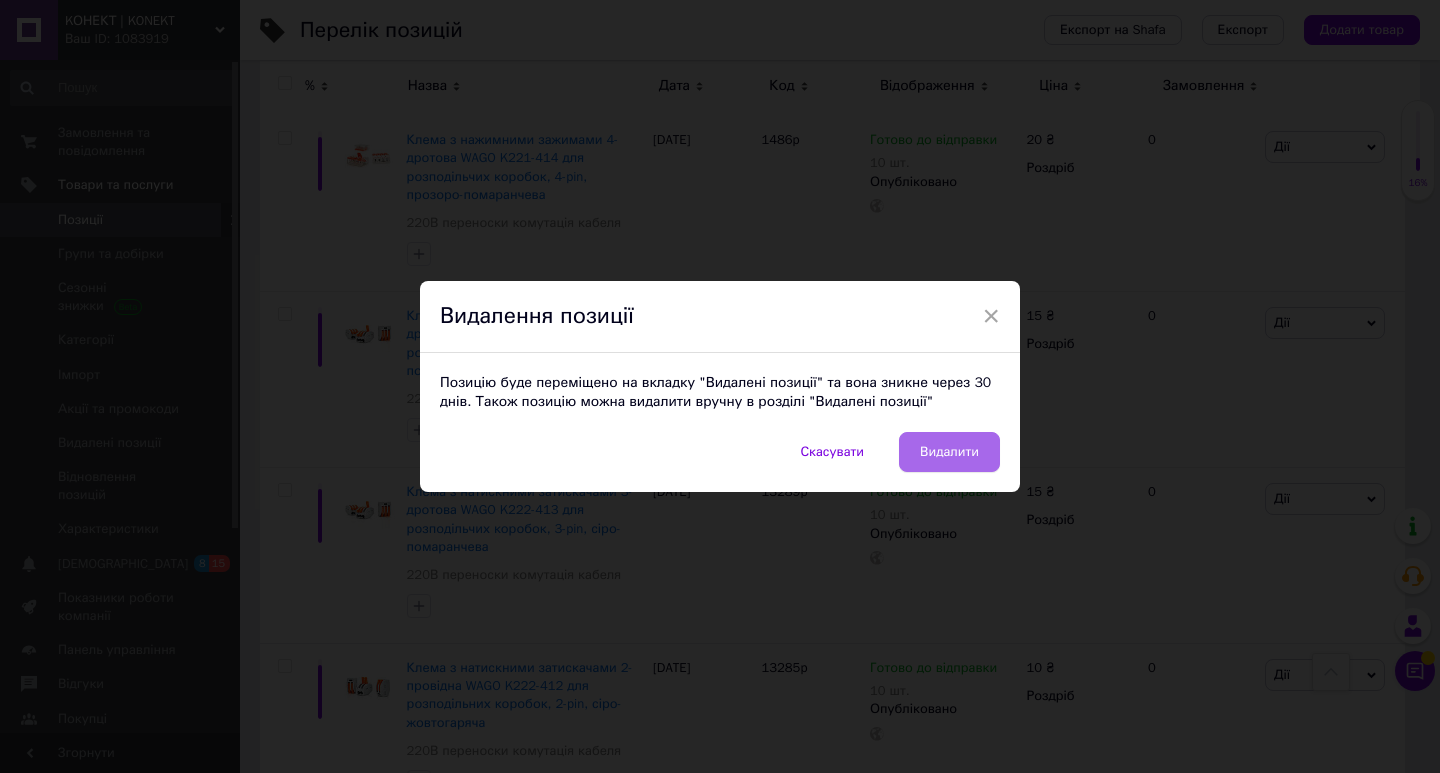 click on "Видалити" at bounding box center (949, 452) 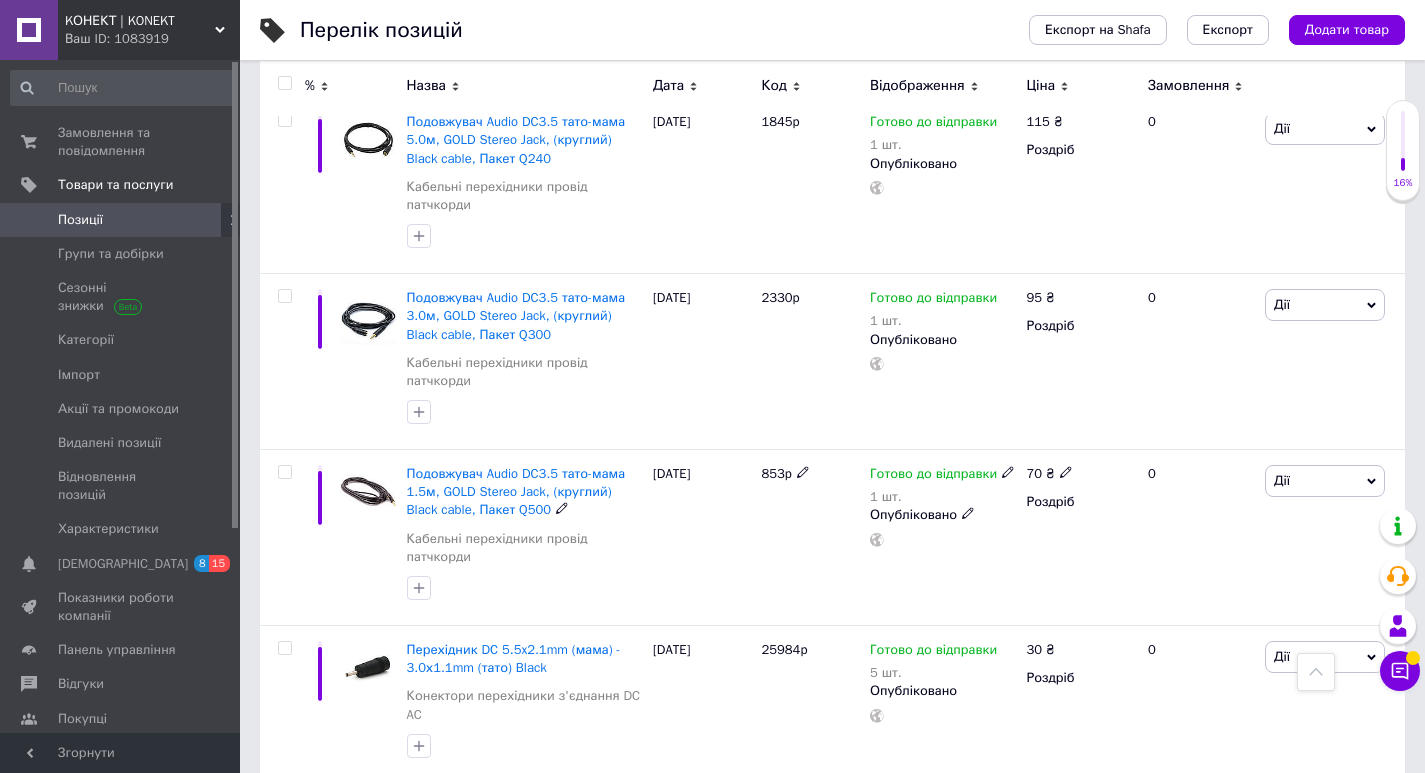 scroll, scrollTop: 1200, scrollLeft: 0, axis: vertical 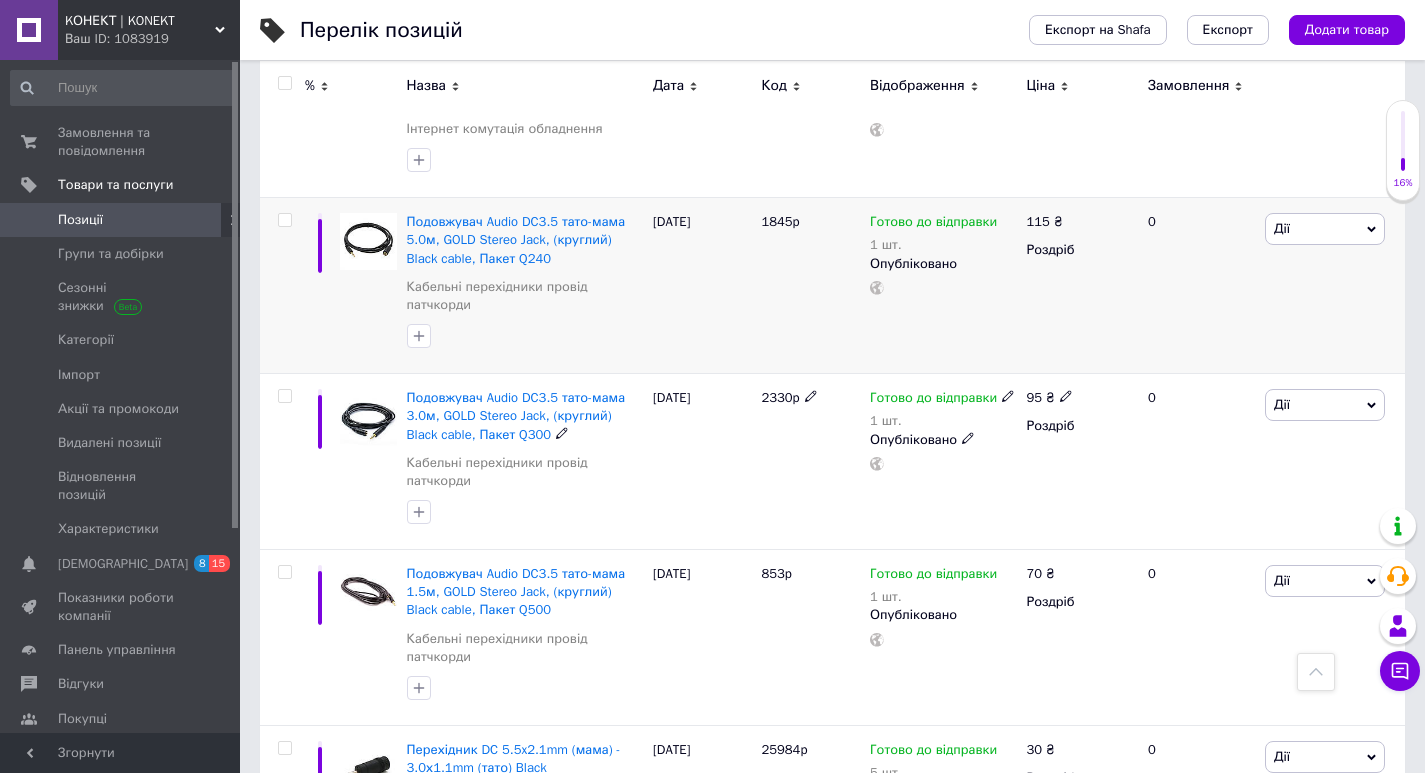 click on "1845p" at bounding box center (810, 286) 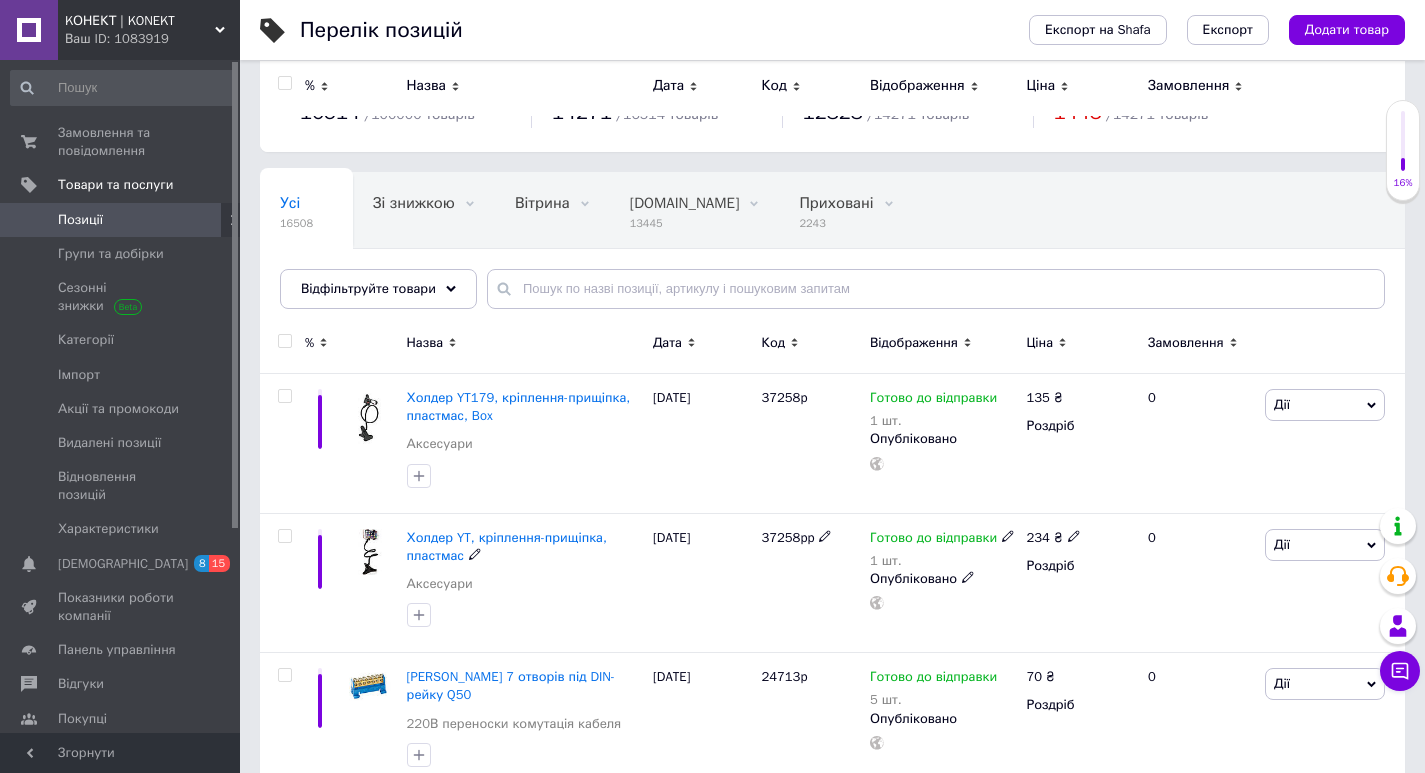 scroll, scrollTop: 0, scrollLeft: 0, axis: both 